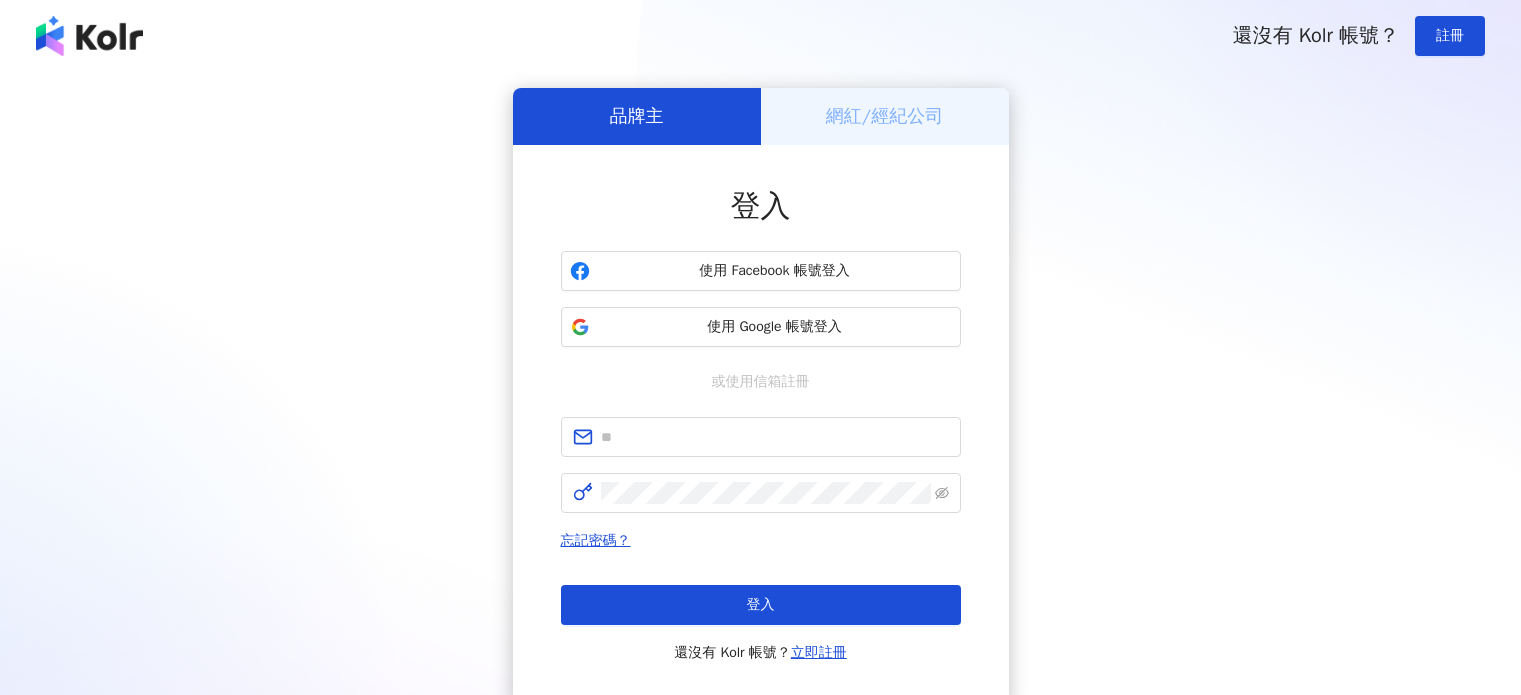 scroll, scrollTop: 0, scrollLeft: 0, axis: both 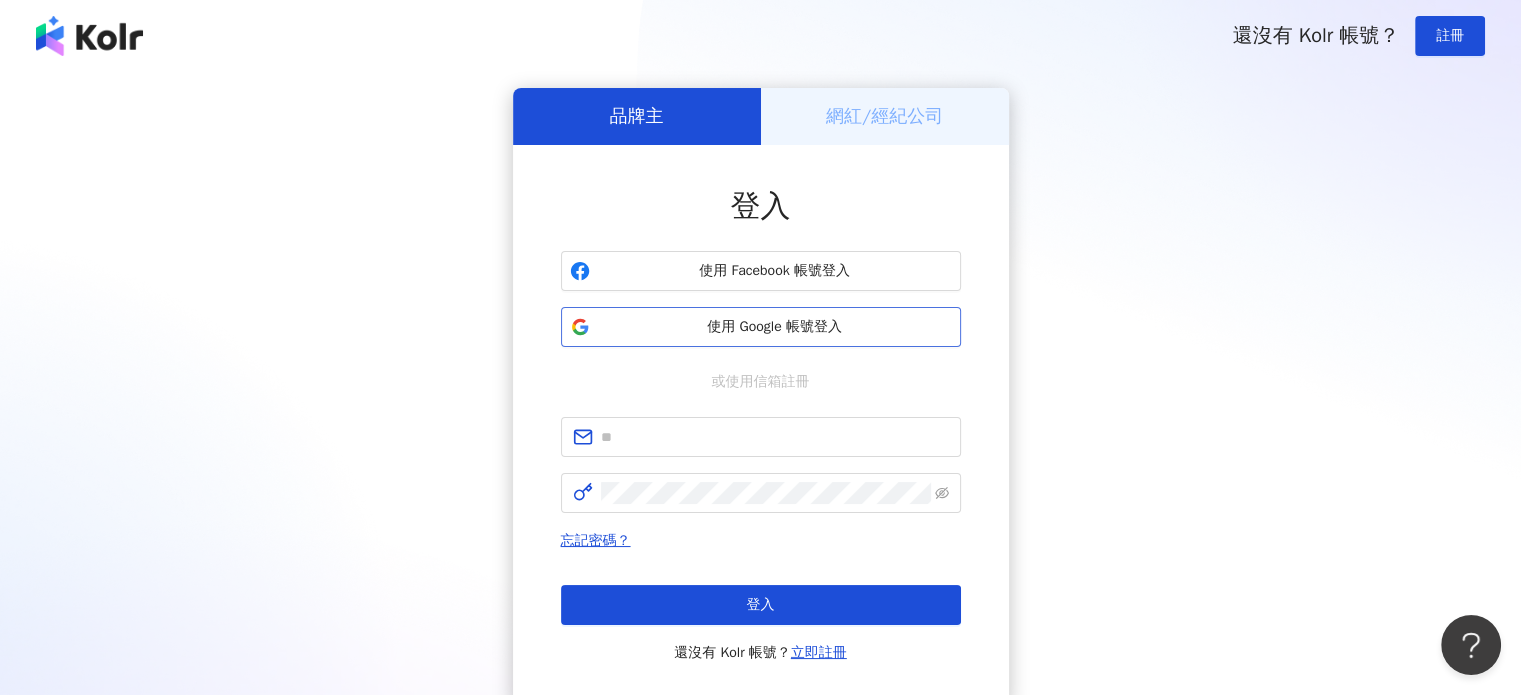 click on "使用 Google 帳號登入" at bounding box center (775, 327) 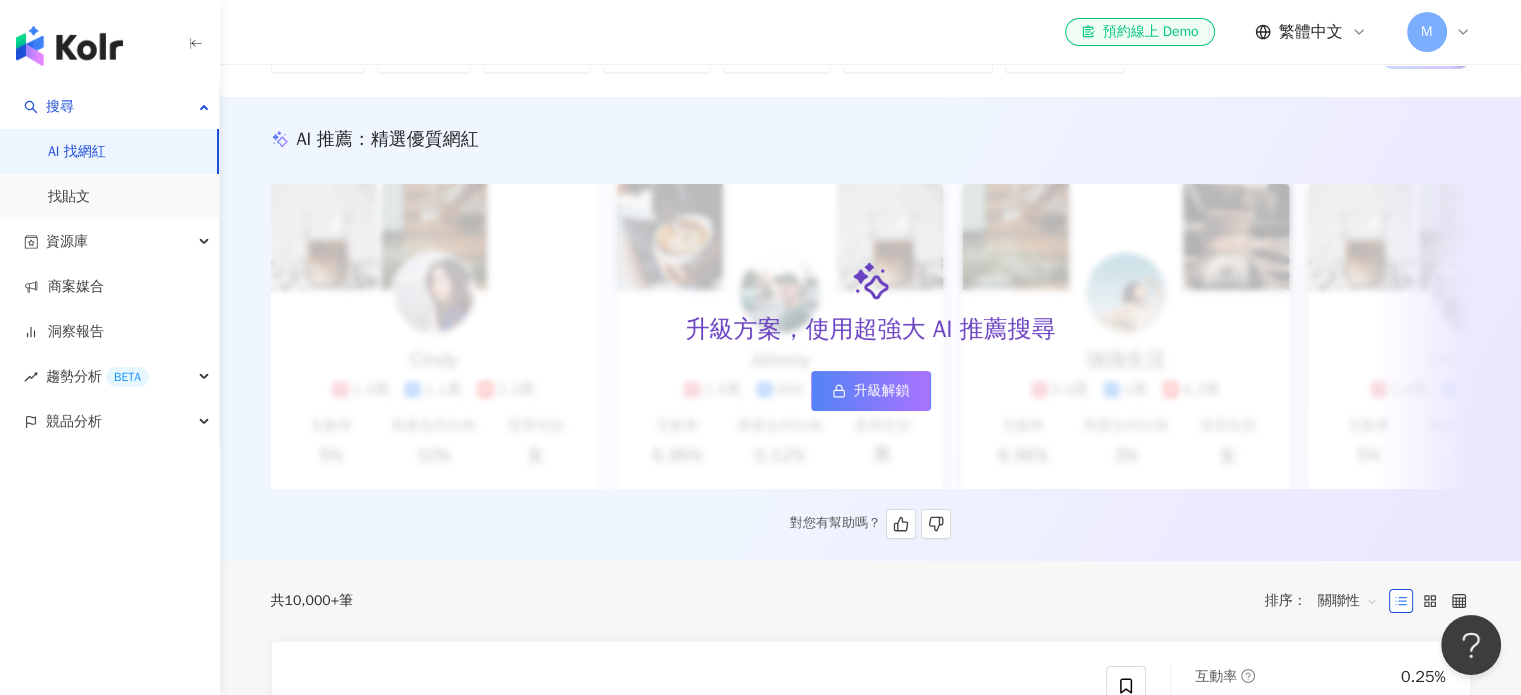 scroll, scrollTop: 0, scrollLeft: 0, axis: both 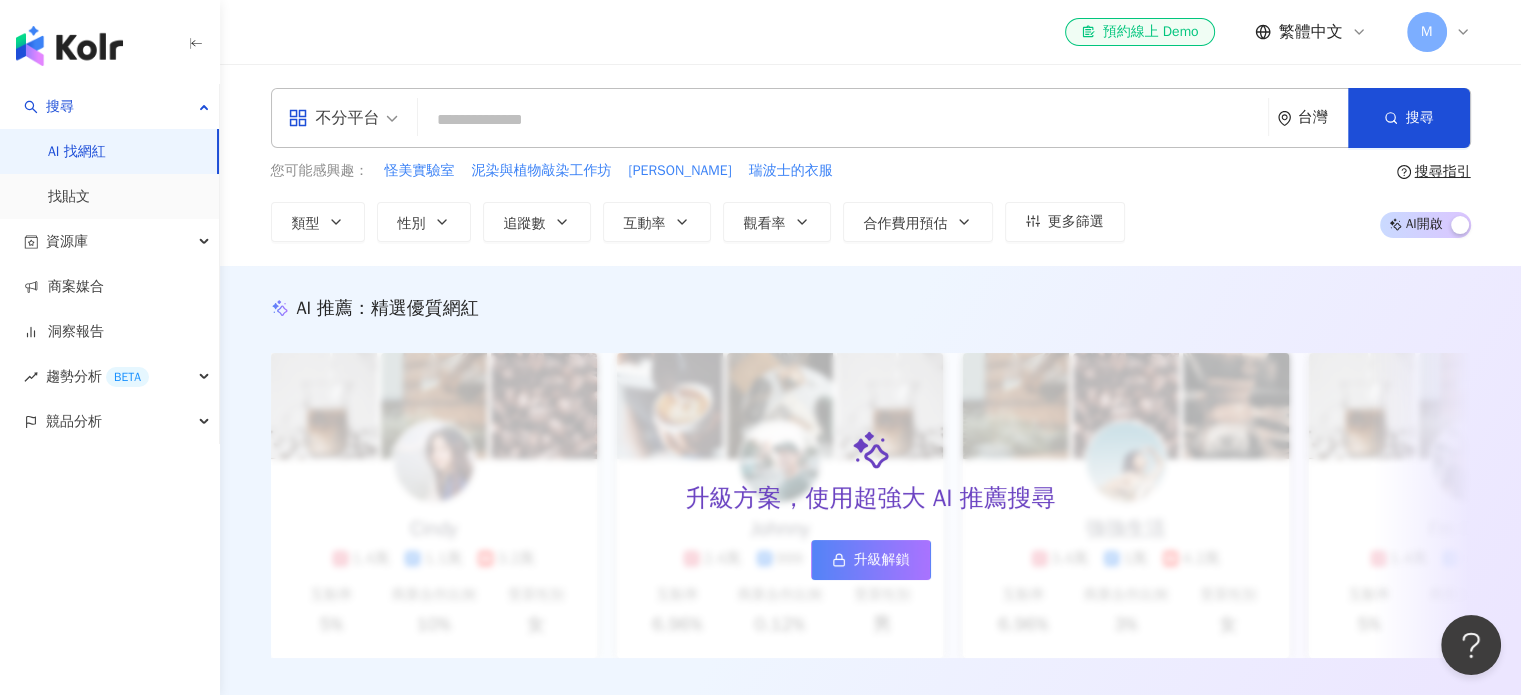 click at bounding box center [843, 120] 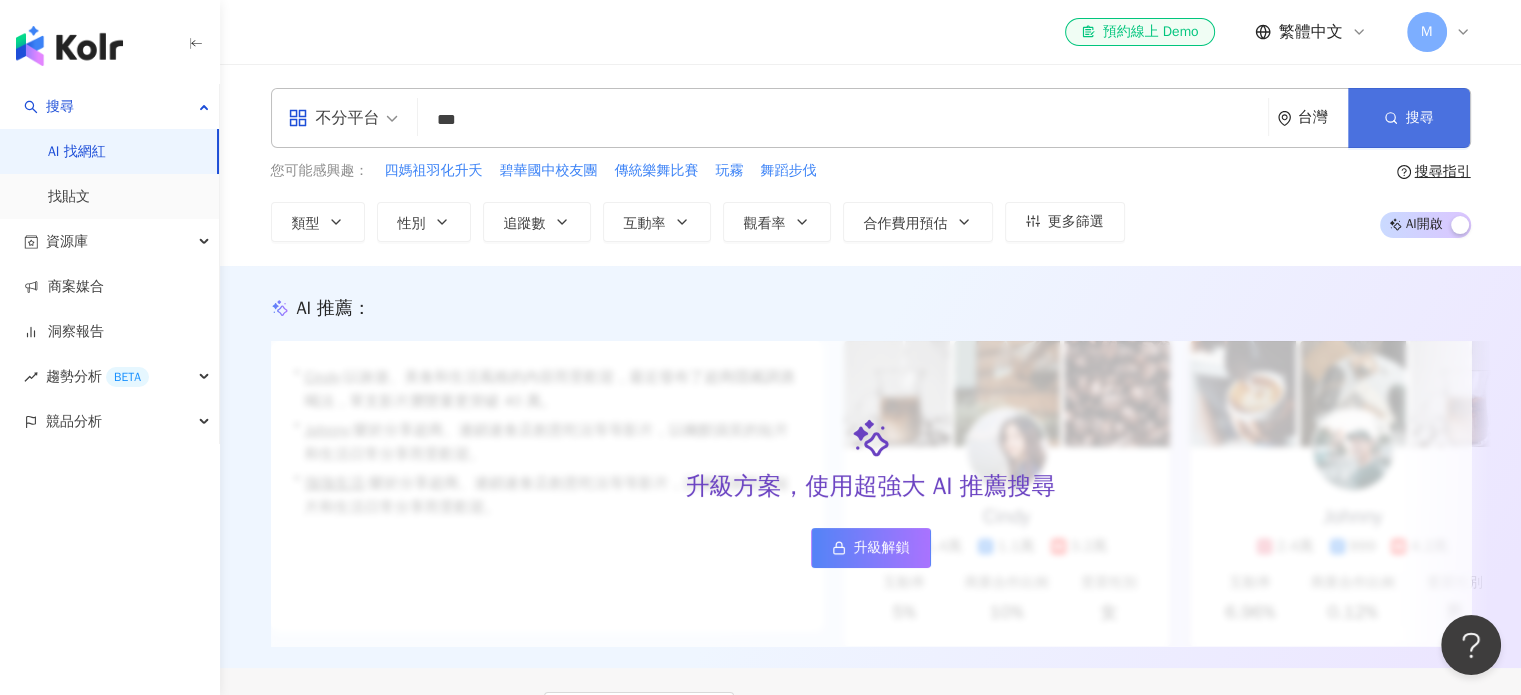 type on "***" 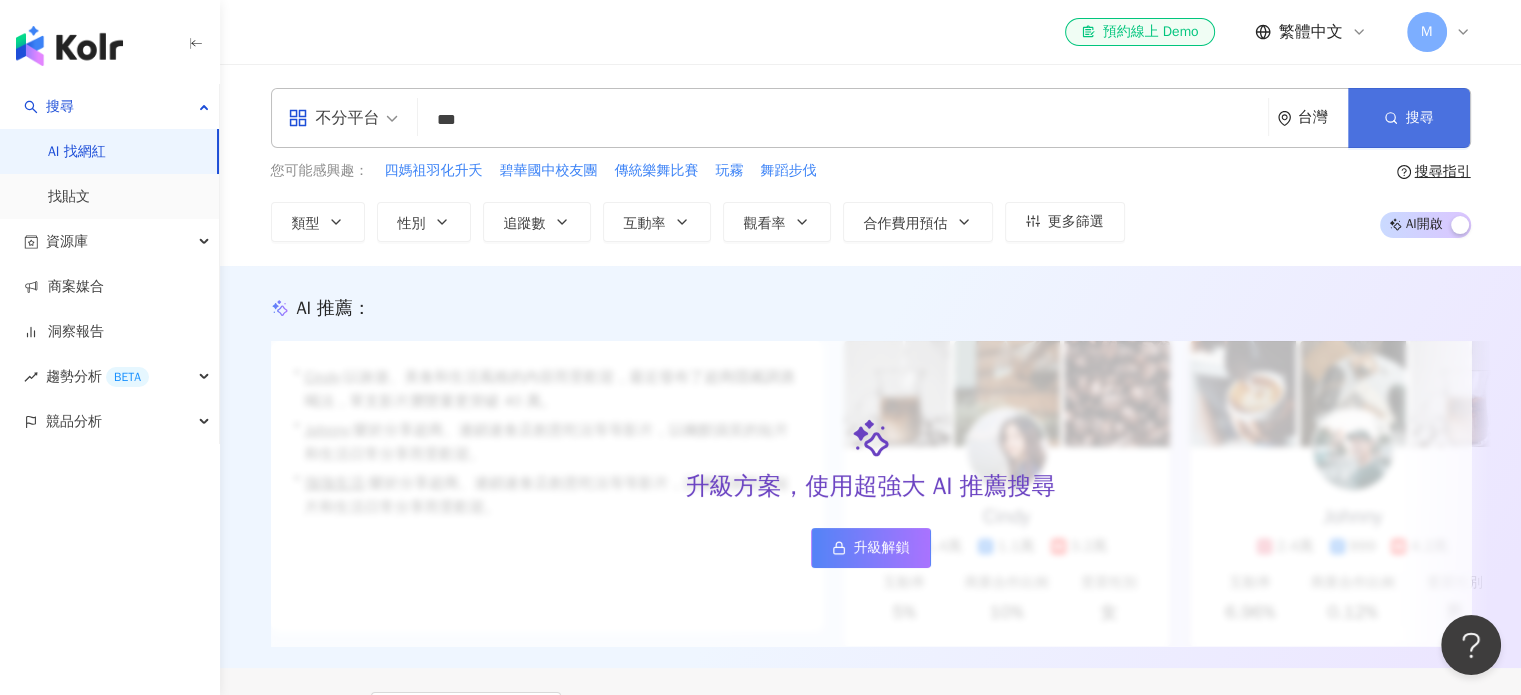 click on "搜尋" at bounding box center [1409, 118] 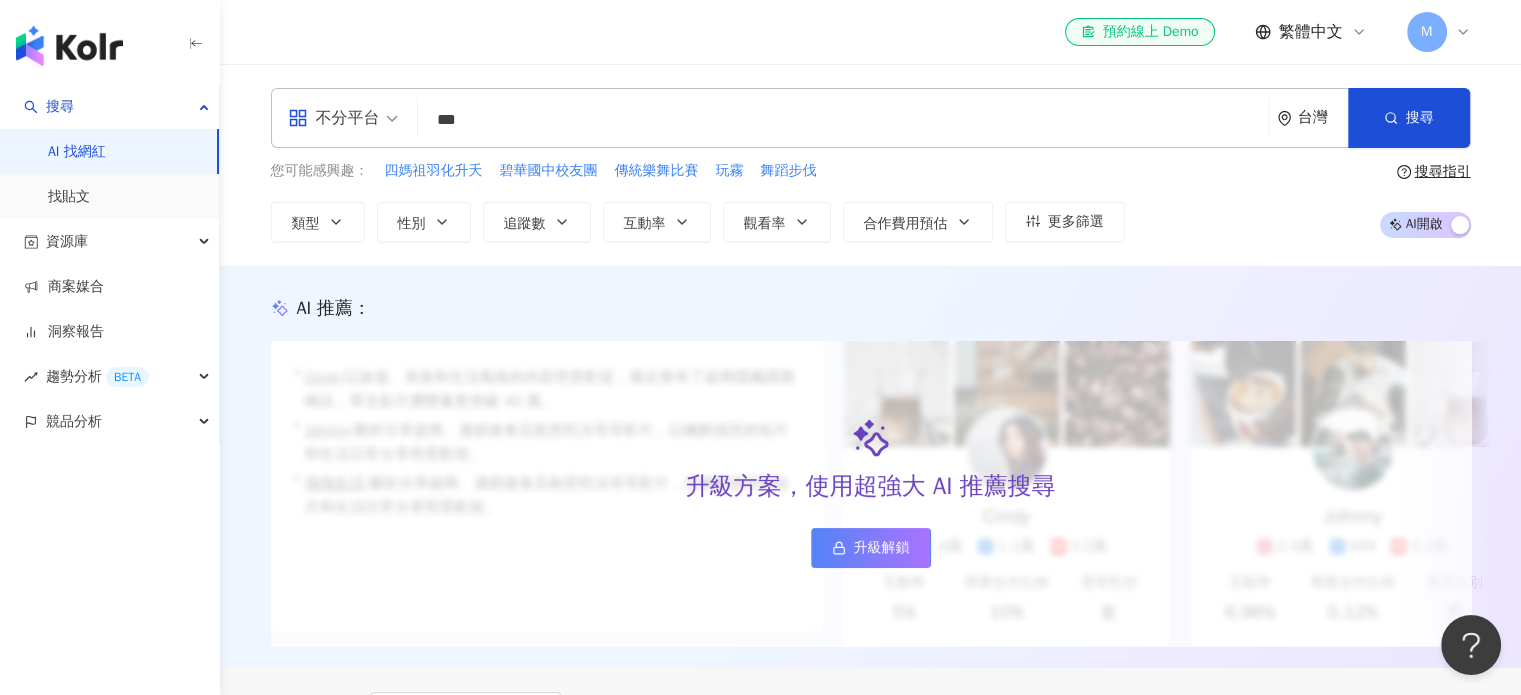 click on "不分平台 *** 台灣 搜尋 loading 搜尋名稱、敘述、貼文含有關鍵字 “ 王安蕾 ” 的網紅" at bounding box center (871, 118) 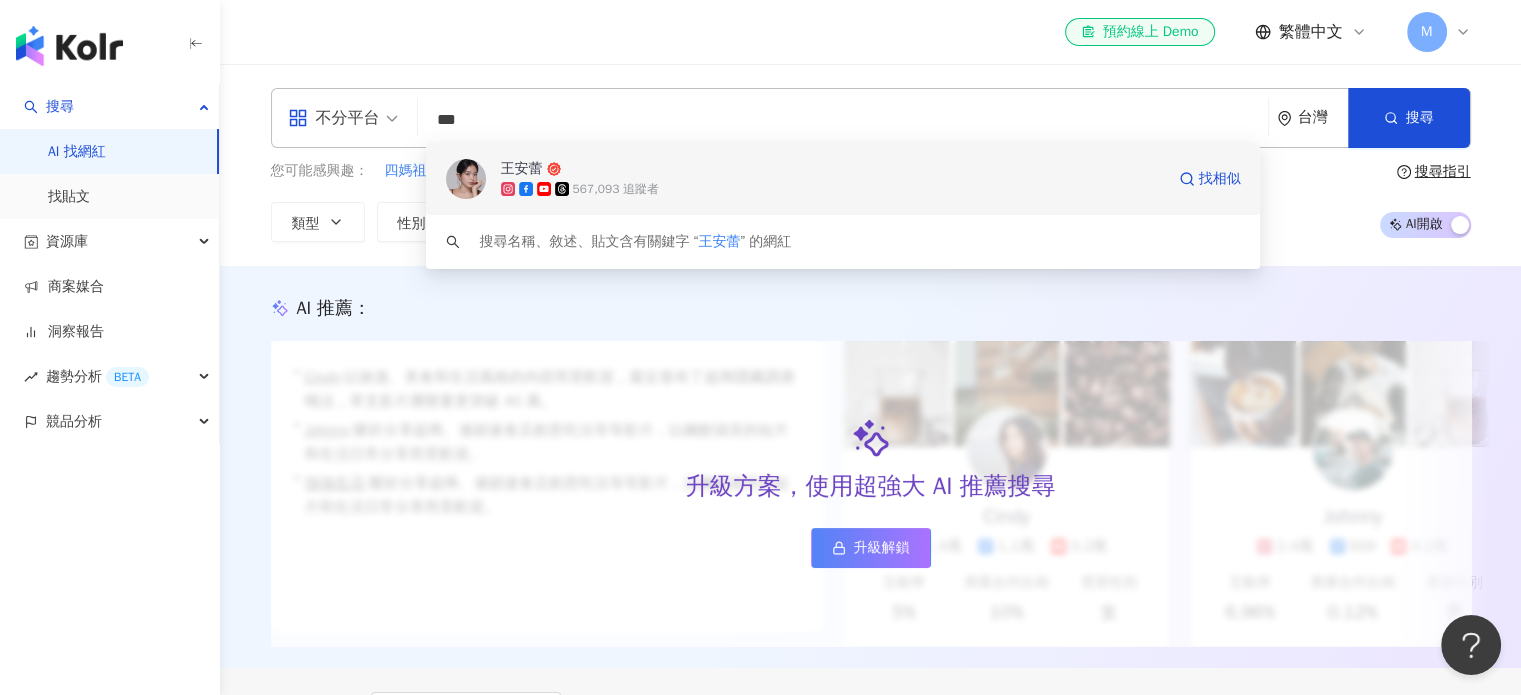 click on "567,093   追蹤者" at bounding box center [616, 189] 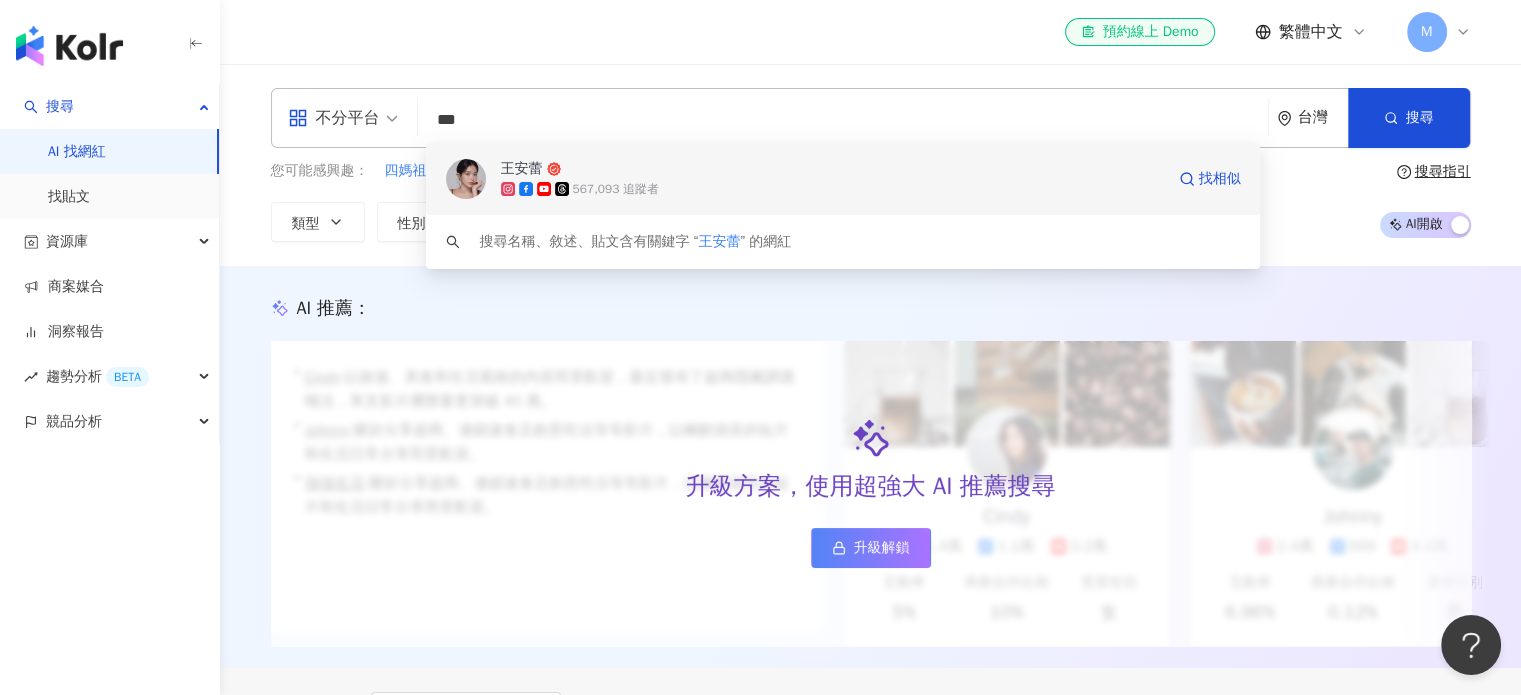 type 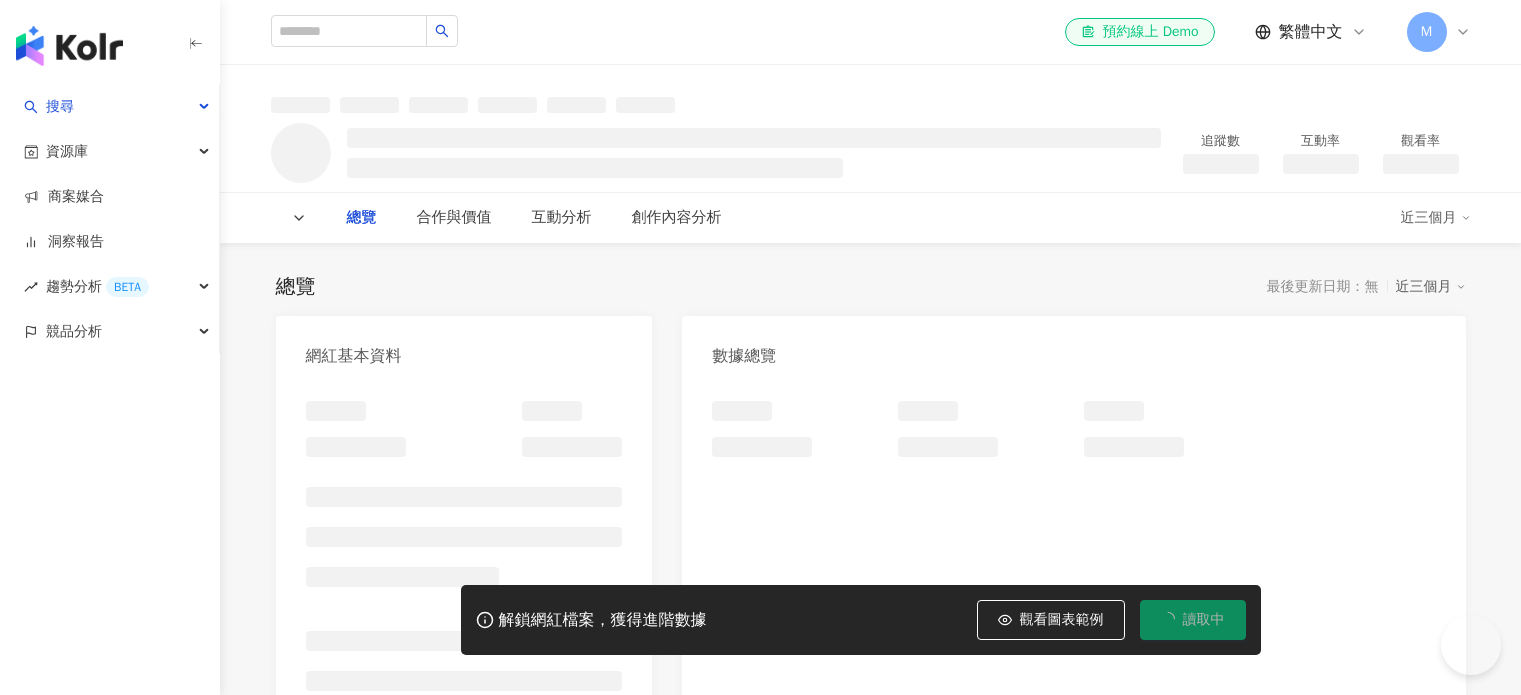 scroll, scrollTop: 0, scrollLeft: 0, axis: both 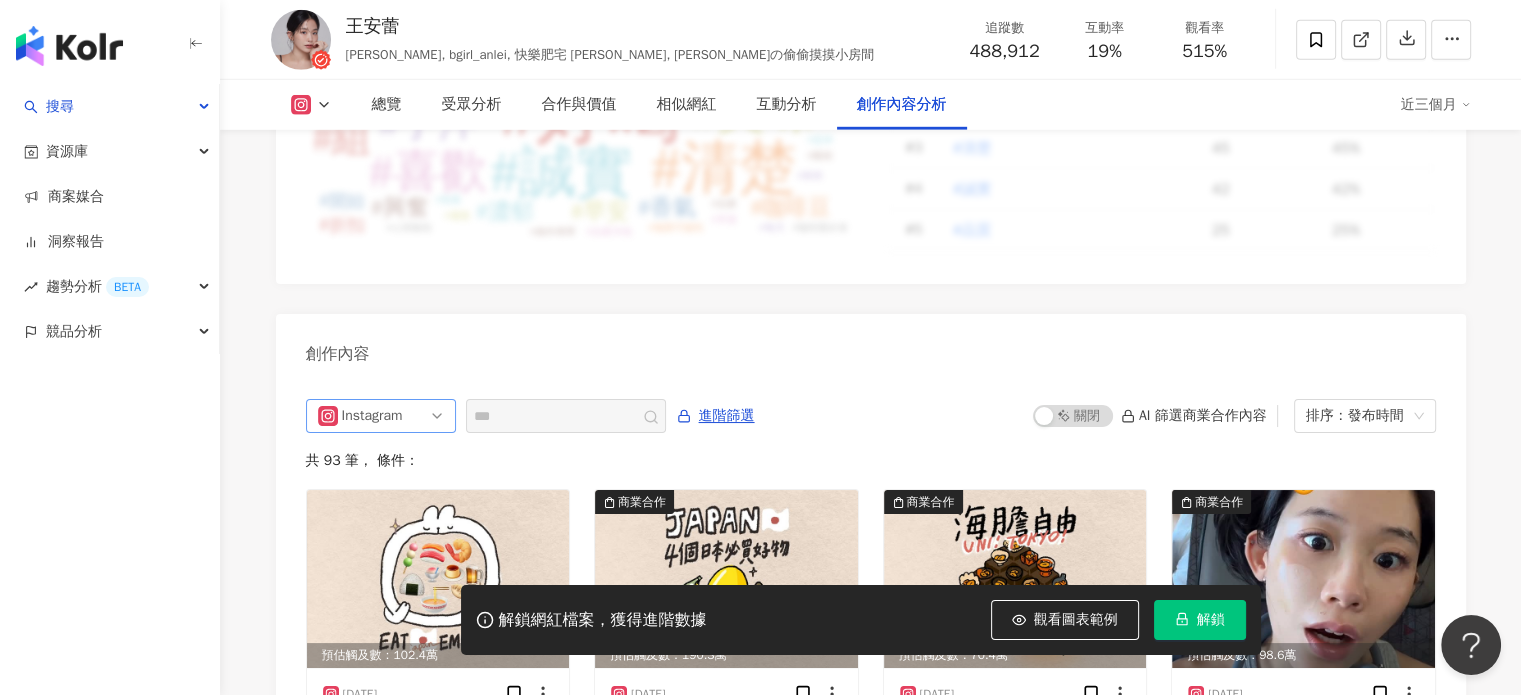 click on "Instagram" at bounding box center (374, 416) 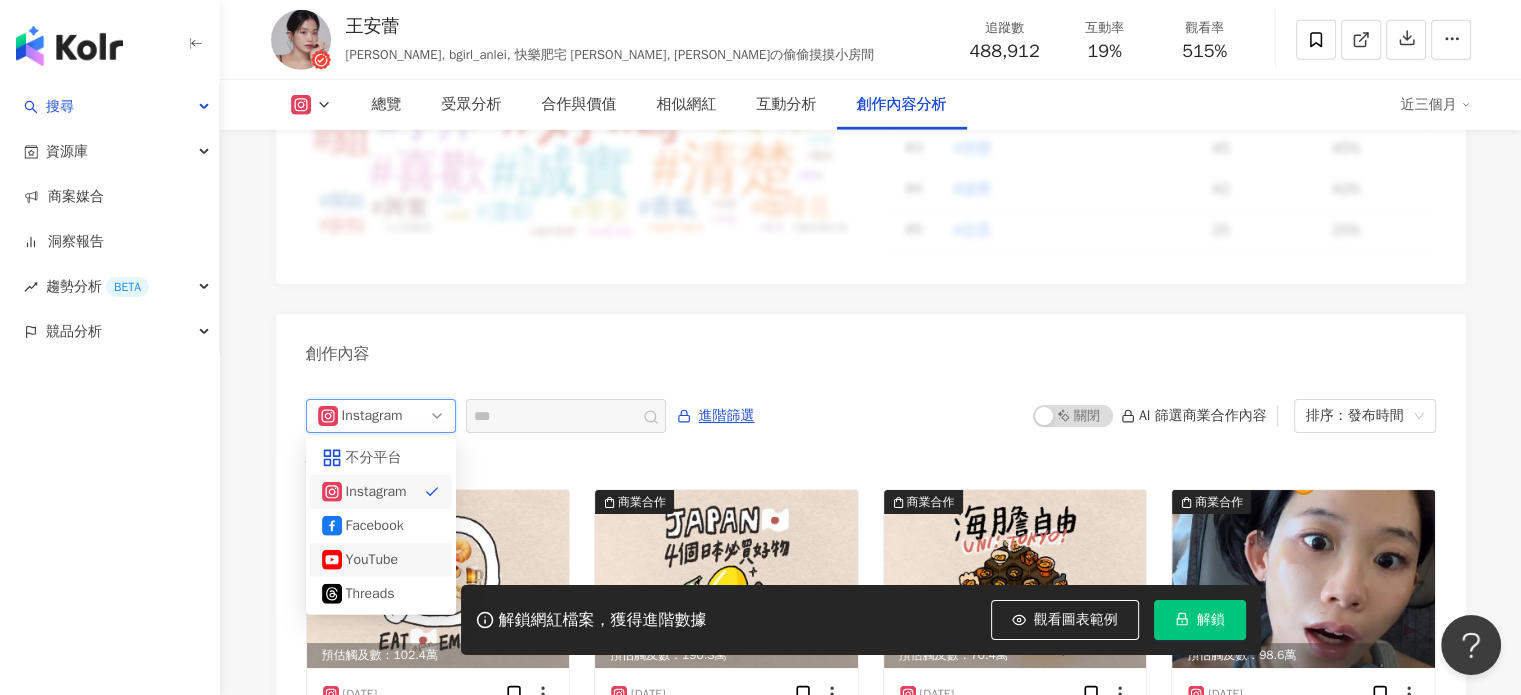 click on "YouTube" at bounding box center [378, 560] 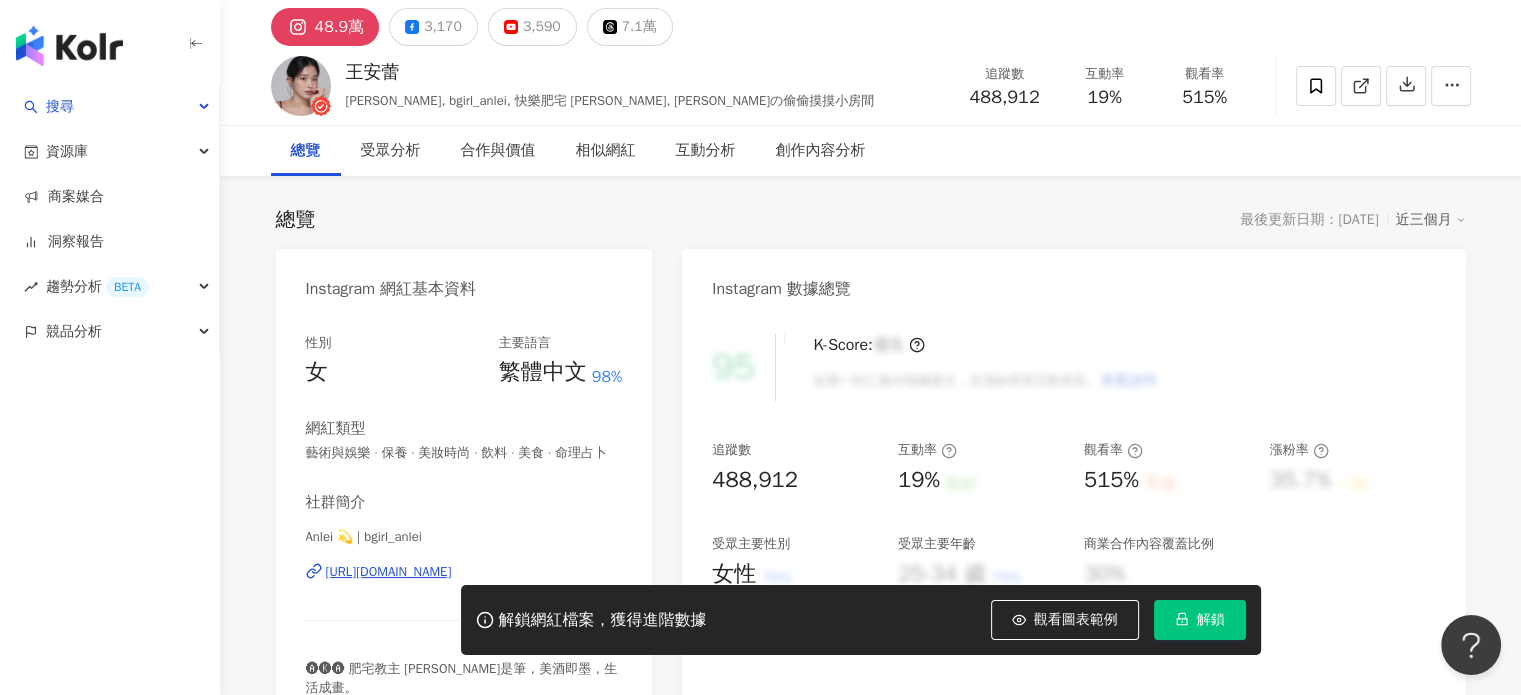 scroll, scrollTop: 0, scrollLeft: 0, axis: both 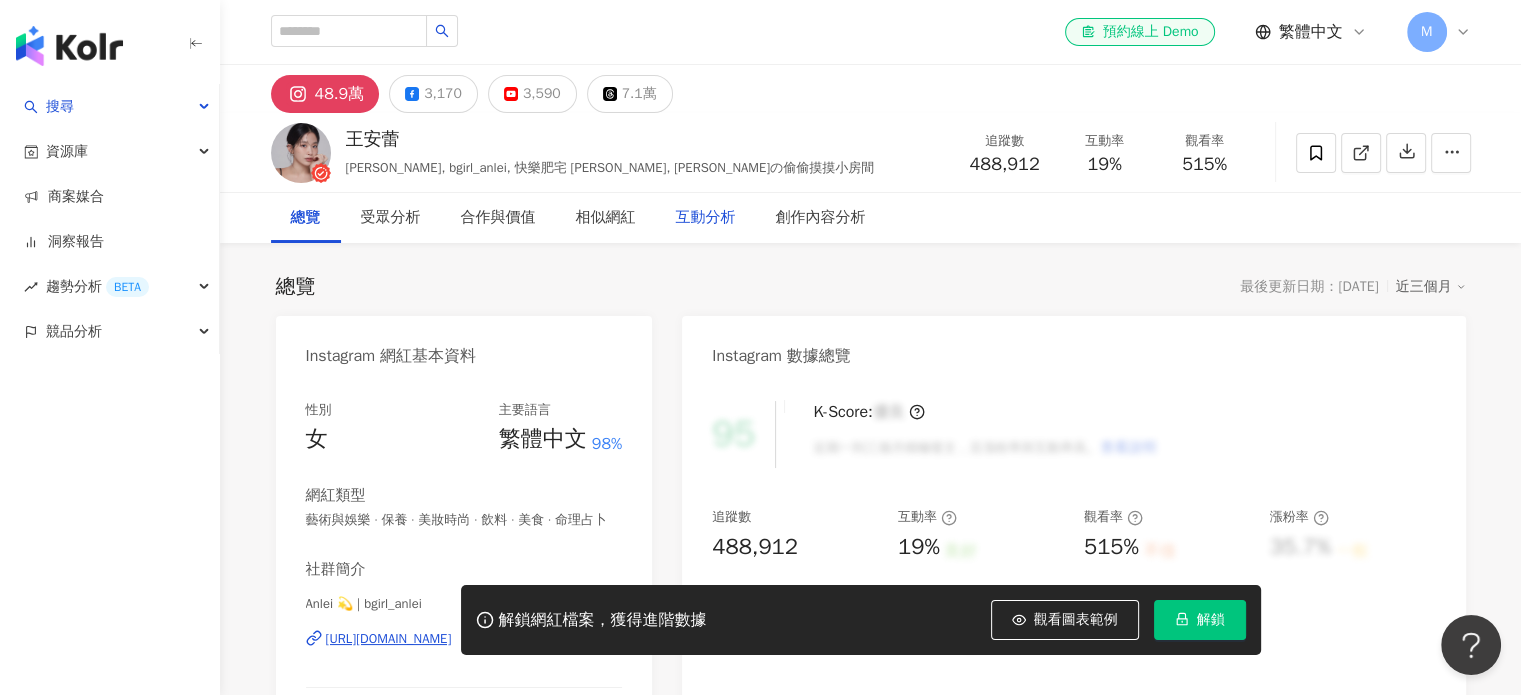 click on "互動分析" at bounding box center [706, 218] 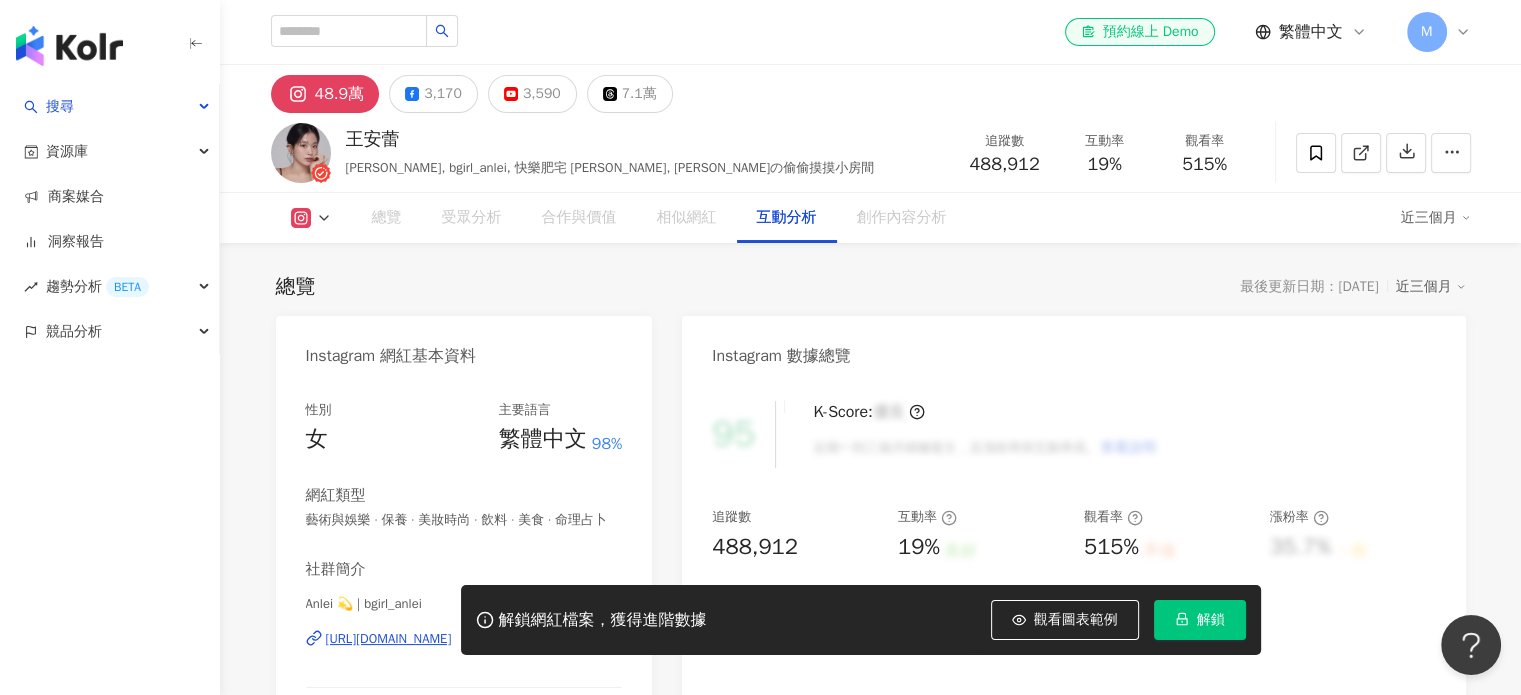 scroll, scrollTop: 3966, scrollLeft: 0, axis: vertical 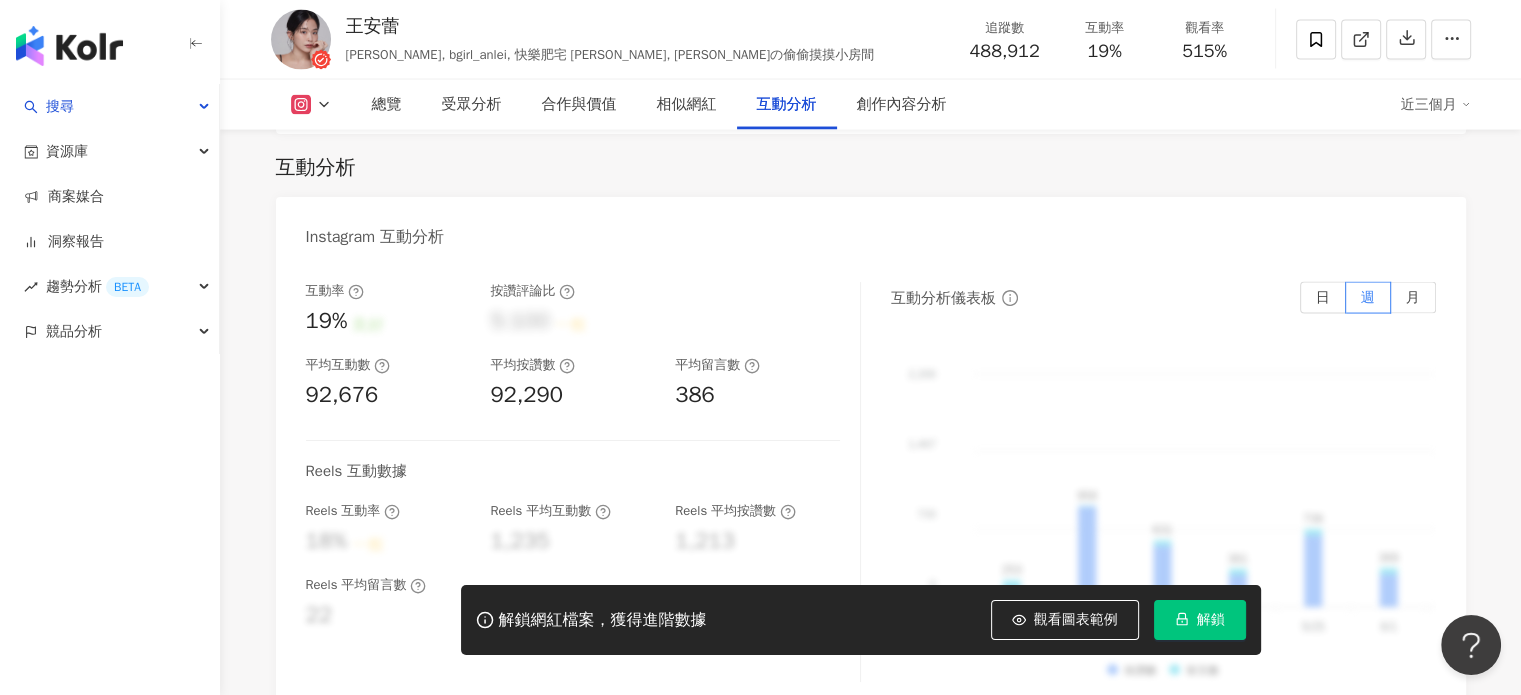 click on "Instagram 互動分析" at bounding box center [871, 229] 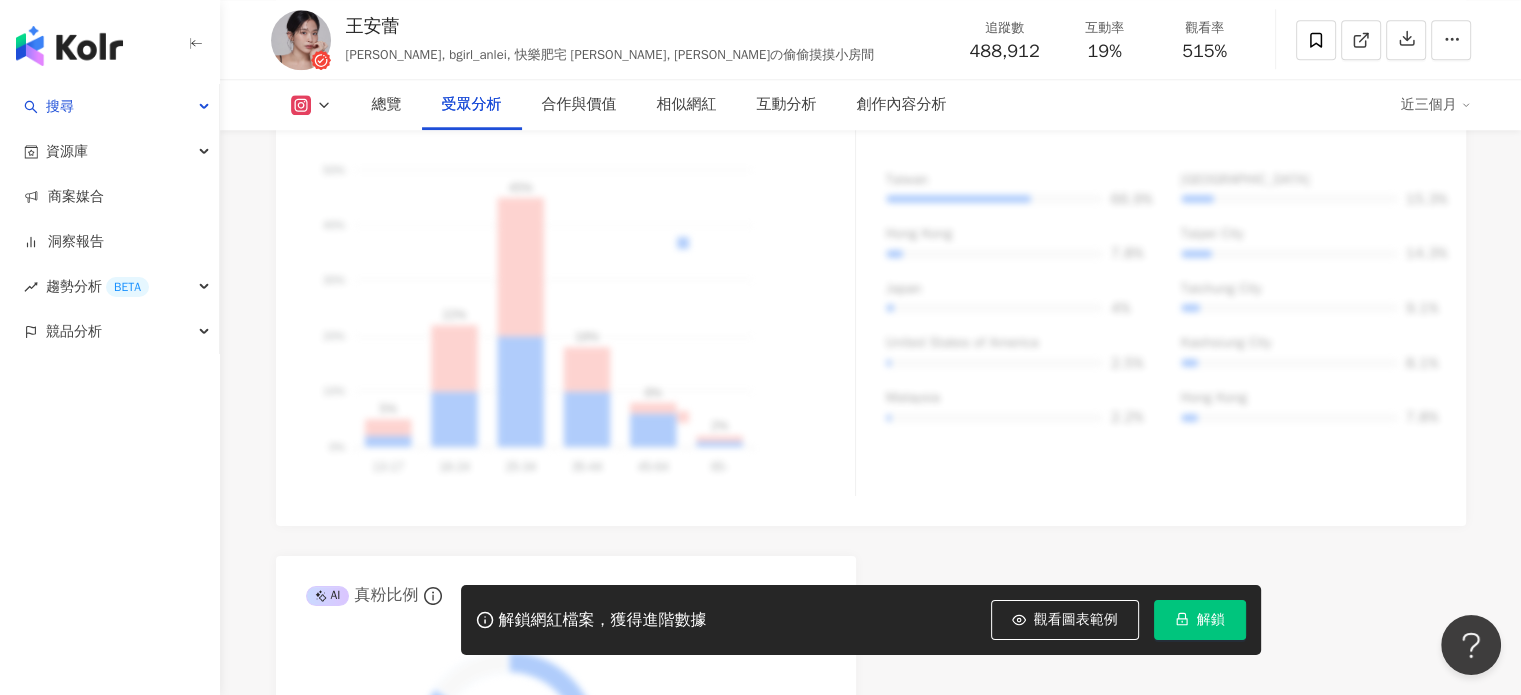 scroll, scrollTop: 1466, scrollLeft: 0, axis: vertical 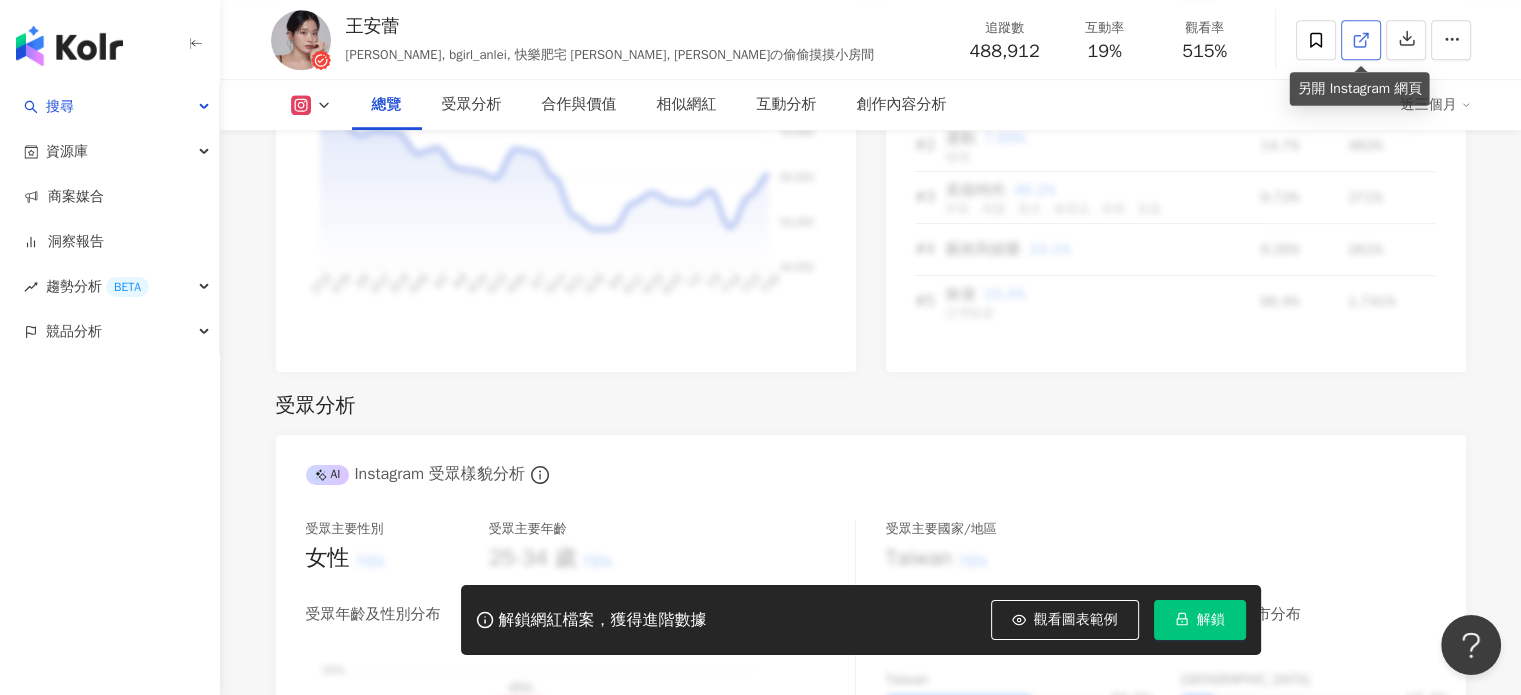 click 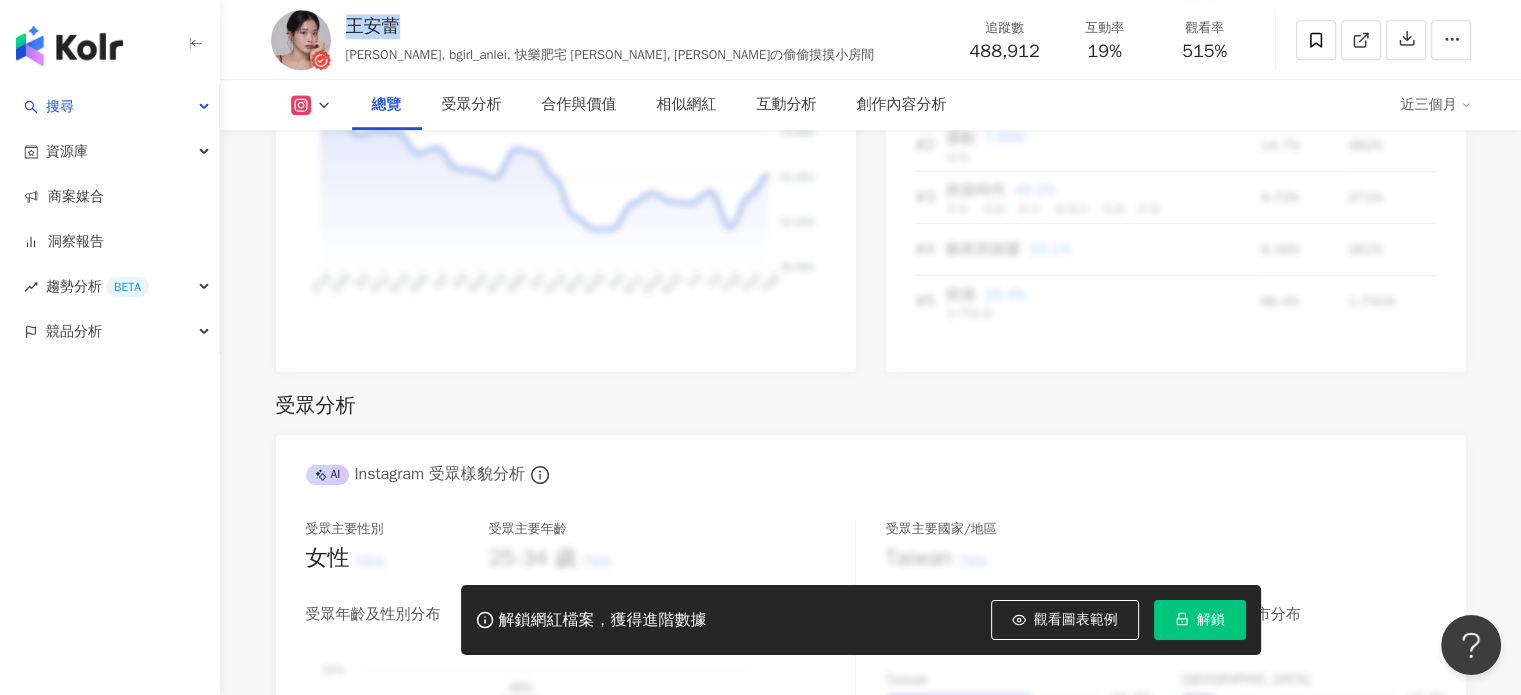 drag, startPoint x: 461, startPoint y: 23, endPoint x: 348, endPoint y: 27, distance: 113.07078 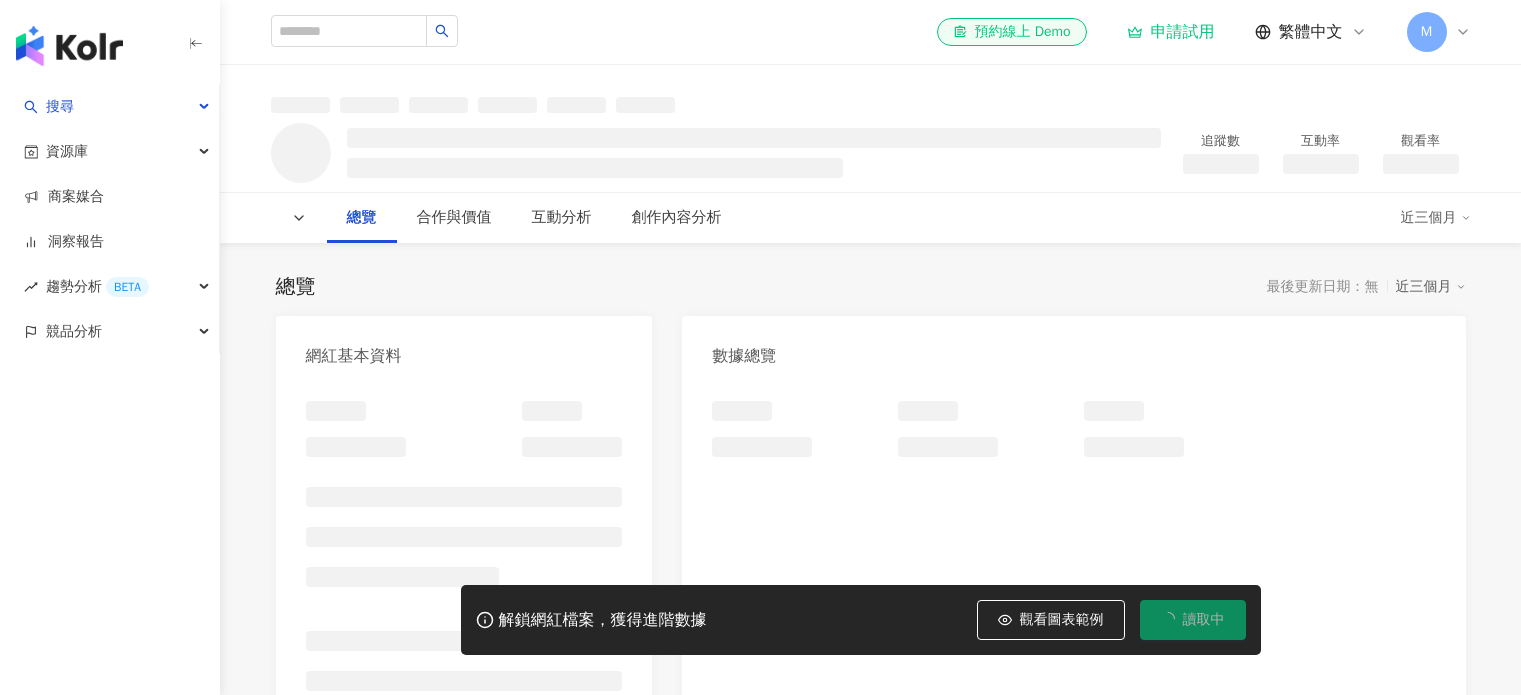 scroll, scrollTop: 0, scrollLeft: 0, axis: both 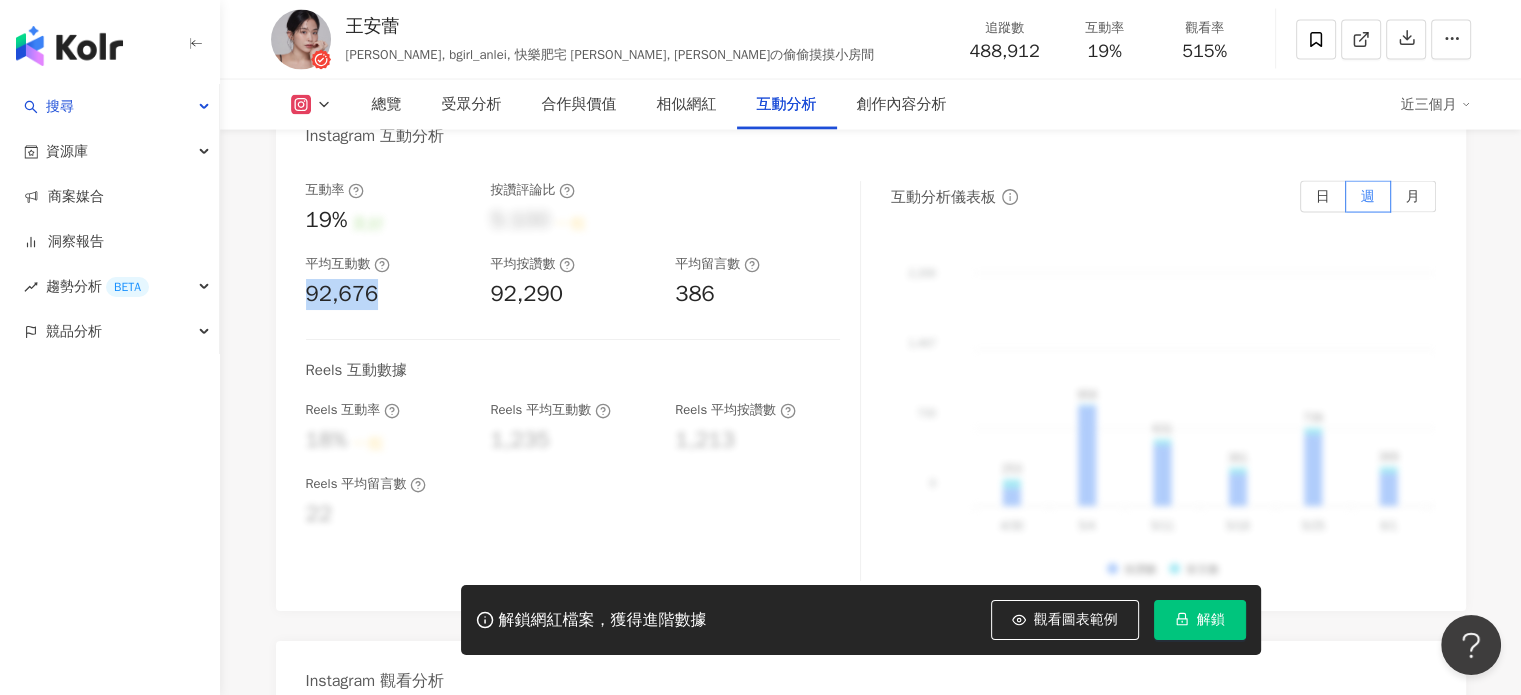 drag, startPoint x: 388, startPoint y: 307, endPoint x: 291, endPoint y: 291, distance: 98.31073 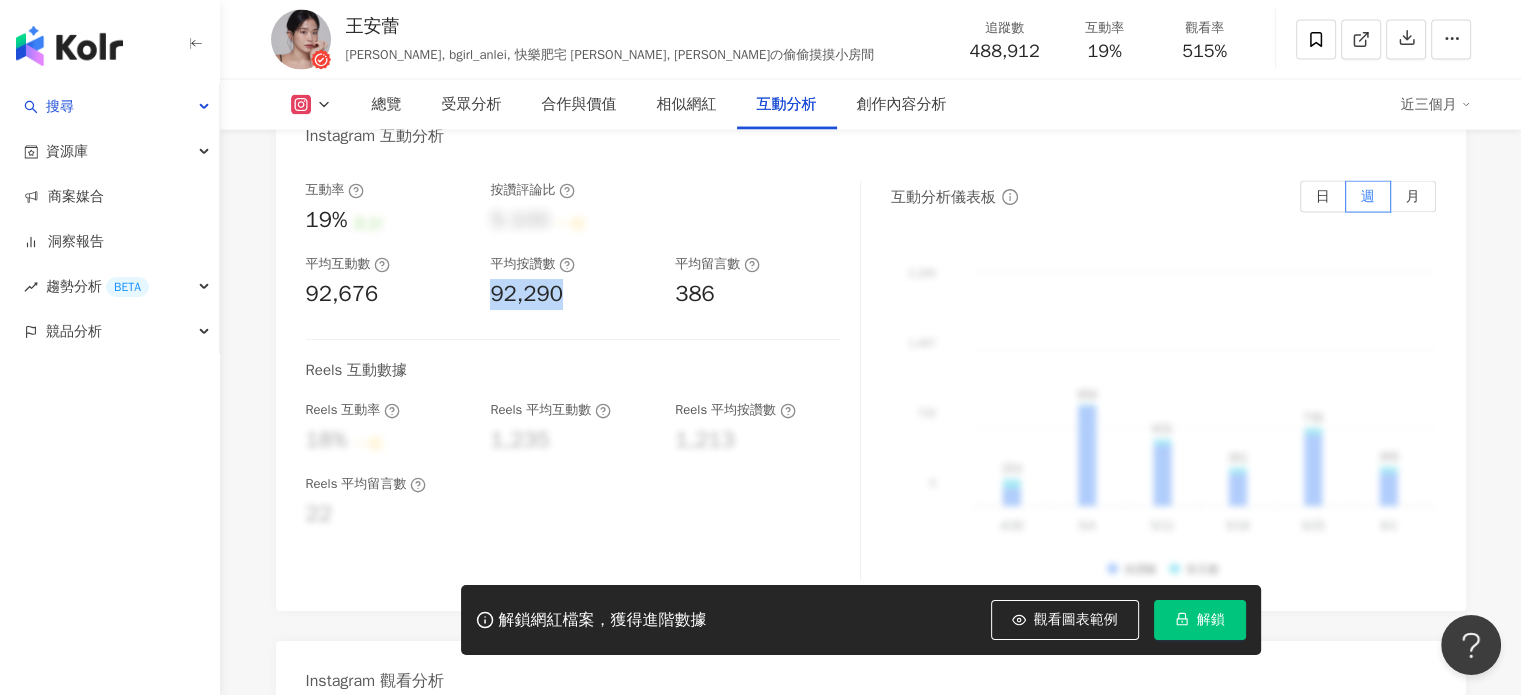 drag, startPoint x: 576, startPoint y: 286, endPoint x: 486, endPoint y: 291, distance: 90.13878 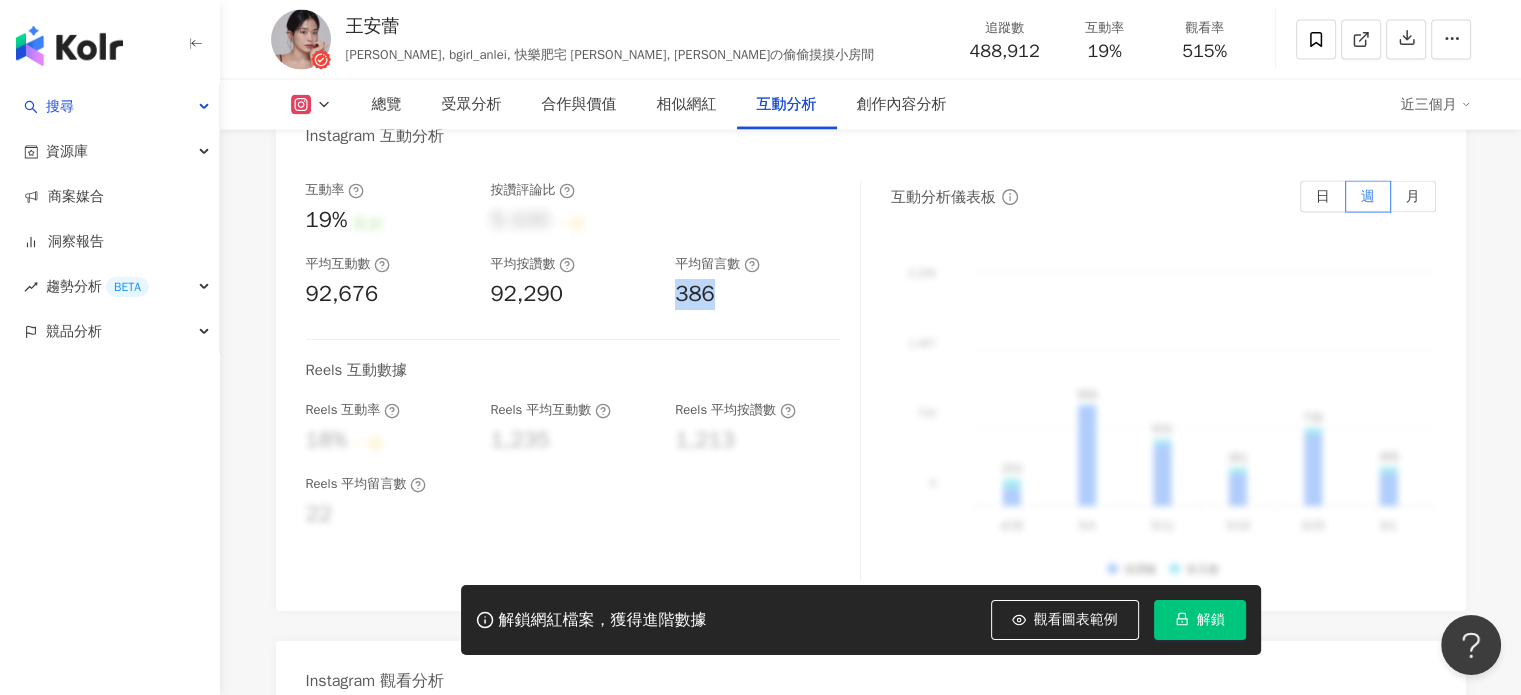 drag, startPoint x: 715, startPoint y: 292, endPoint x: 668, endPoint y: 299, distance: 47.518417 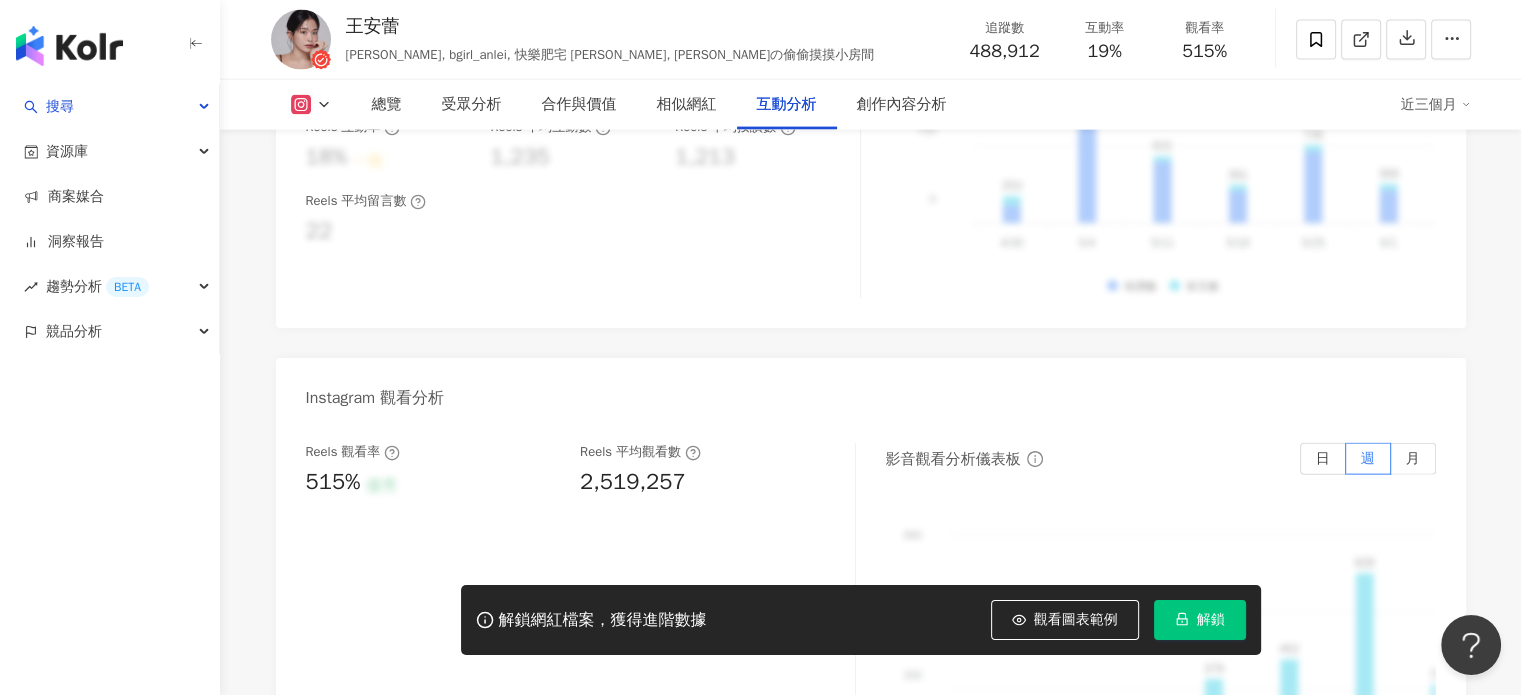 scroll, scrollTop: 4467, scrollLeft: 0, axis: vertical 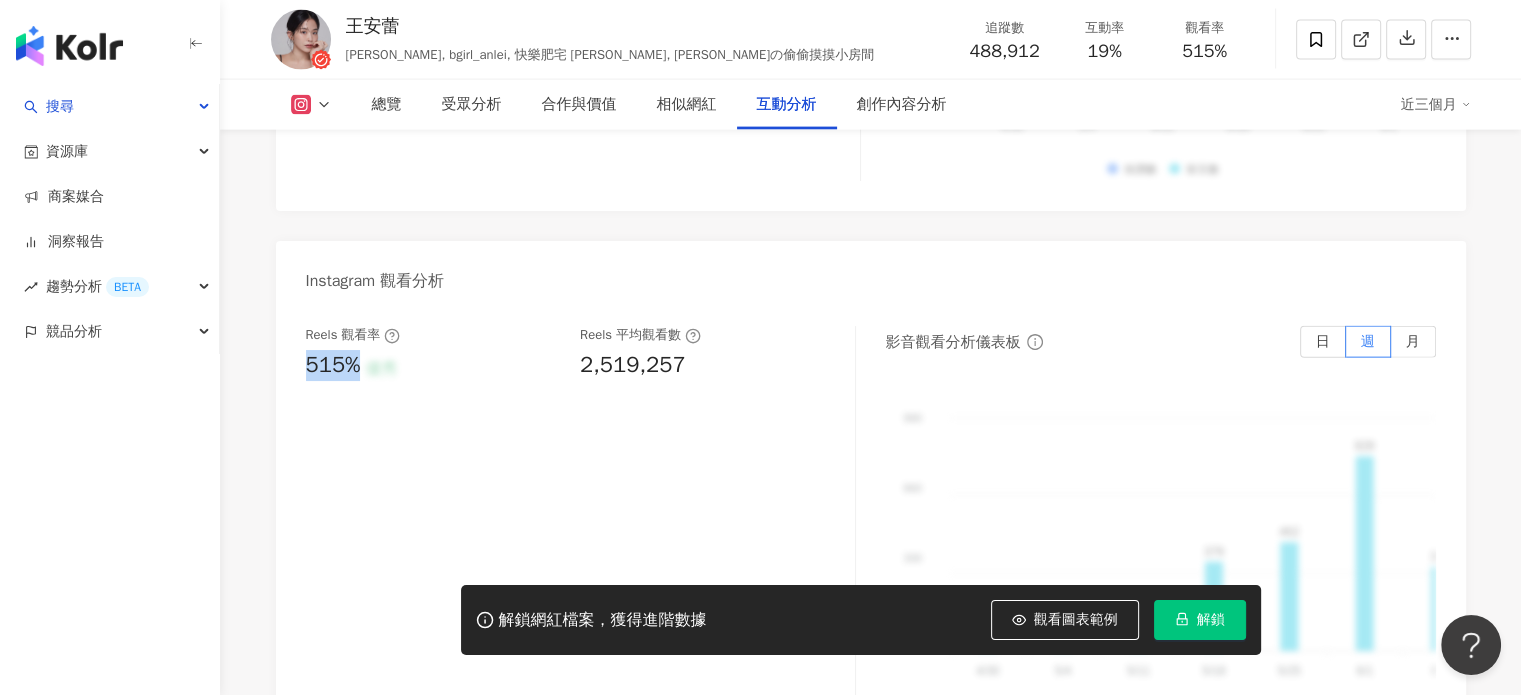 drag, startPoint x: 305, startPoint y: 356, endPoint x: 357, endPoint y: 357, distance: 52.009613 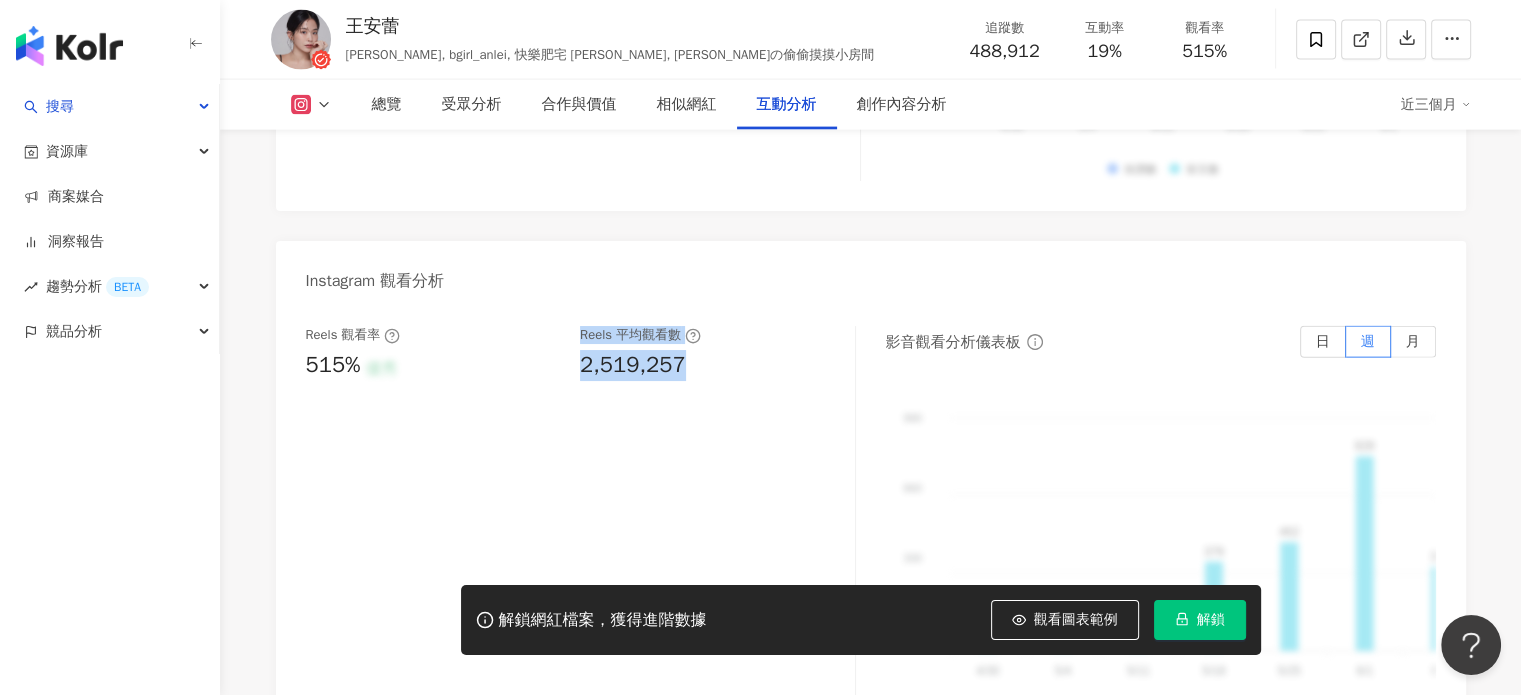 drag, startPoint x: 560, startPoint y: 367, endPoint x: 719, endPoint y: 362, distance: 159.0786 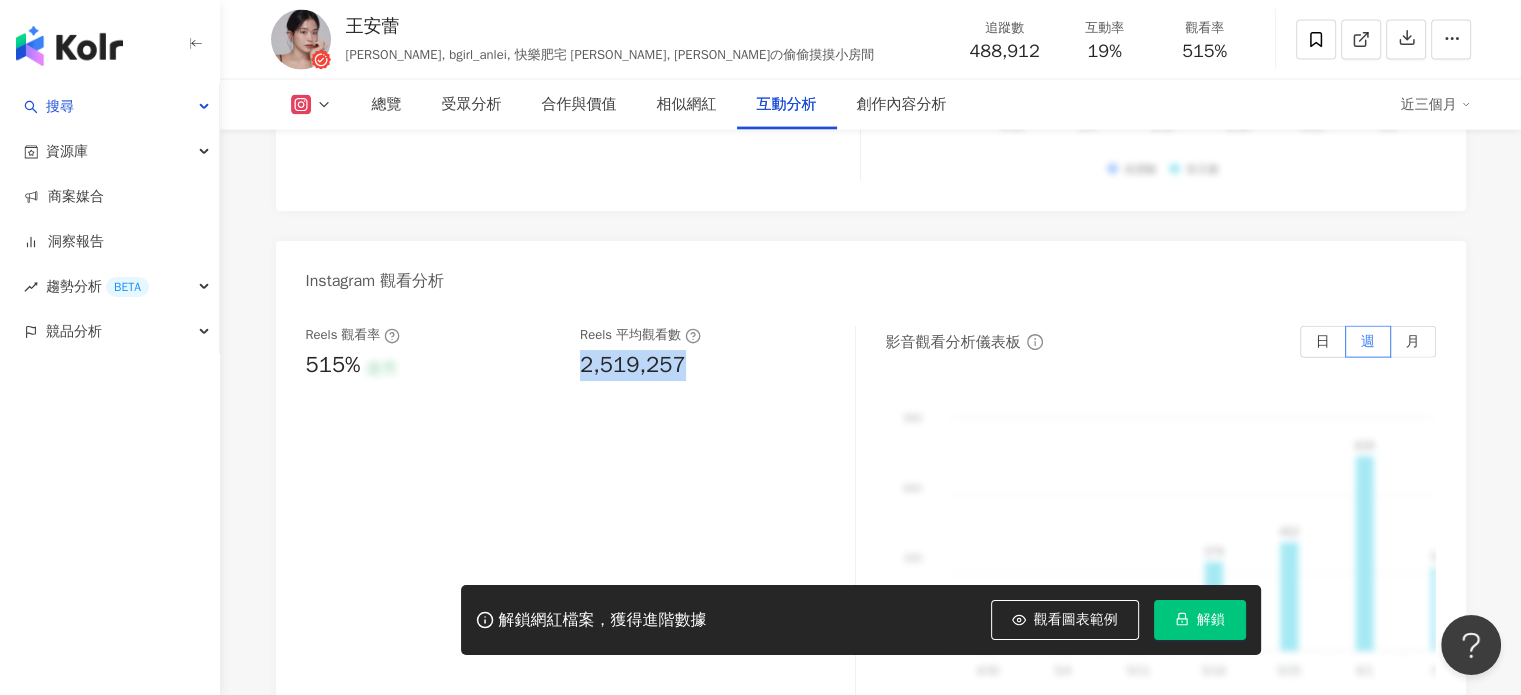 drag, startPoint x: 684, startPoint y: 357, endPoint x: 579, endPoint y: 359, distance: 105.01904 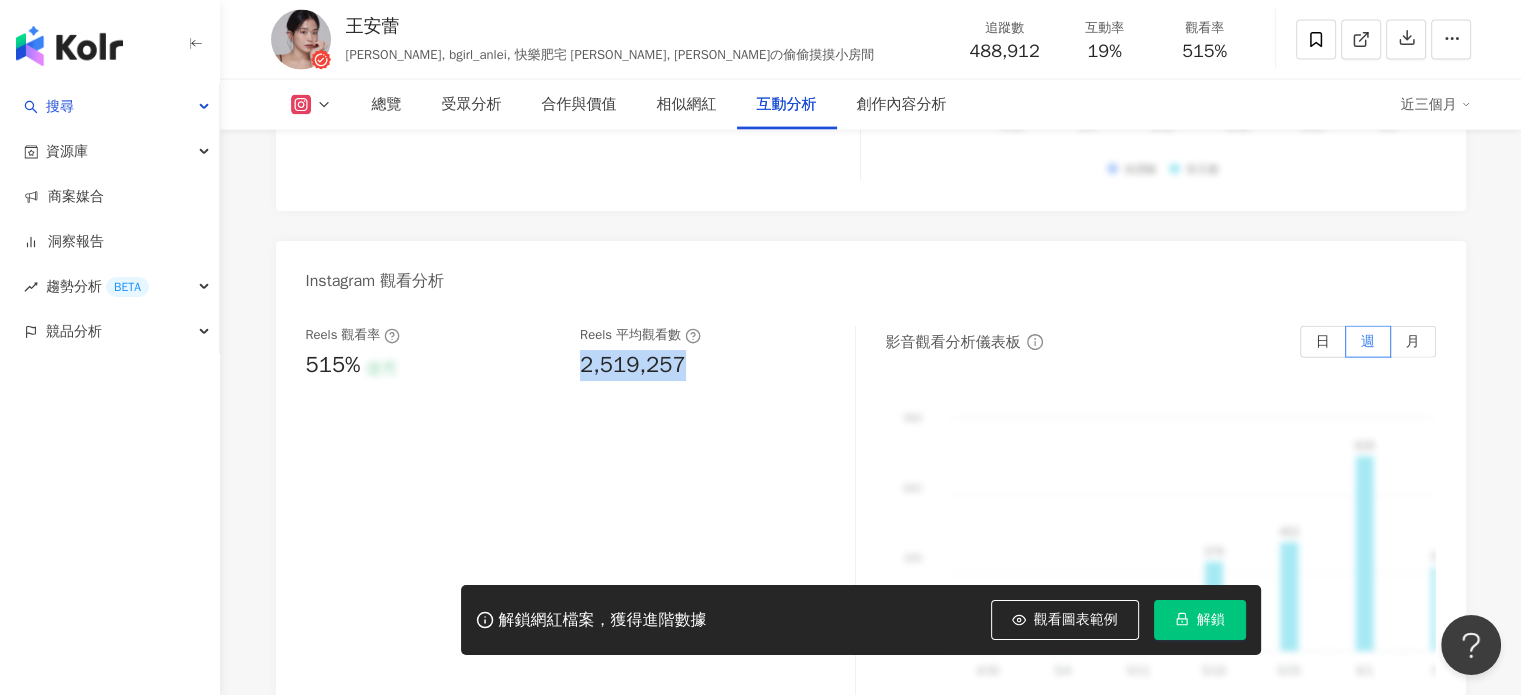 copy on "2,519,257" 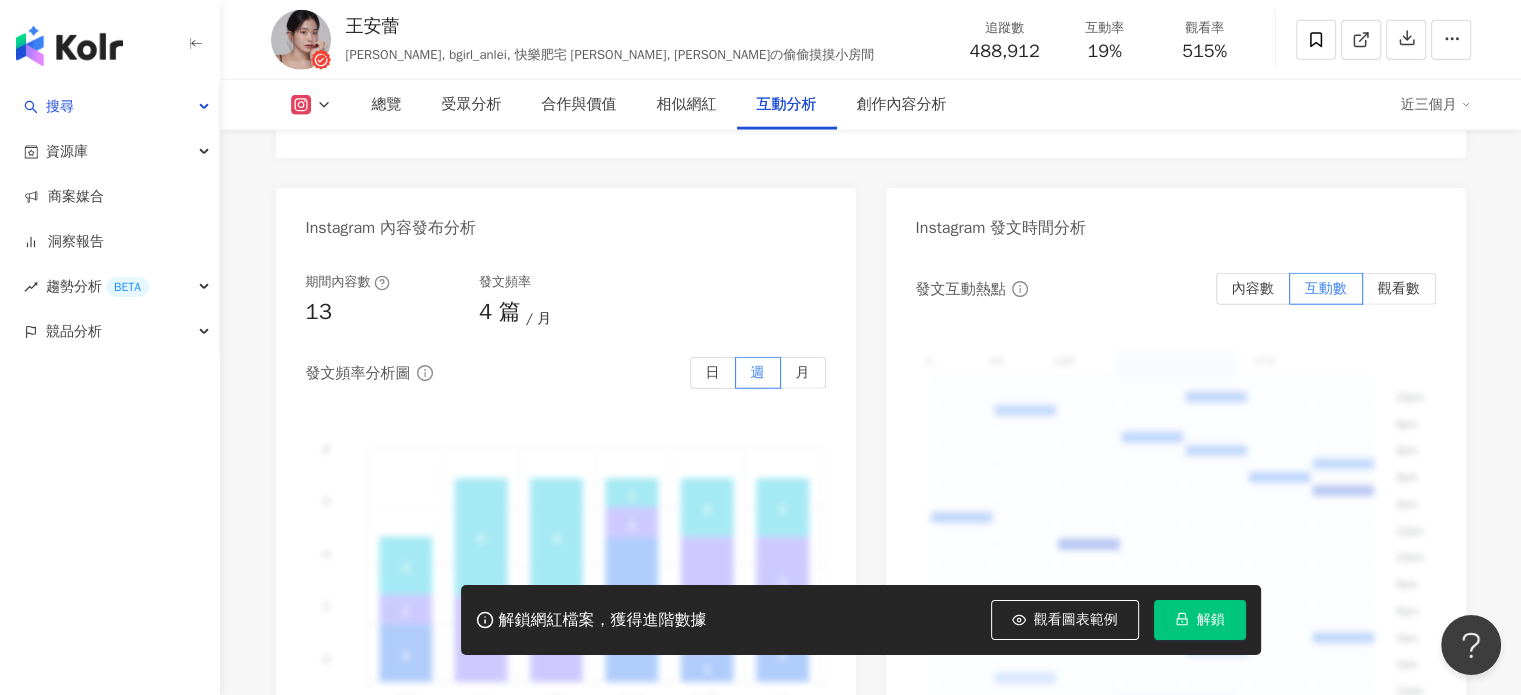 scroll, scrollTop: 5067, scrollLeft: 0, axis: vertical 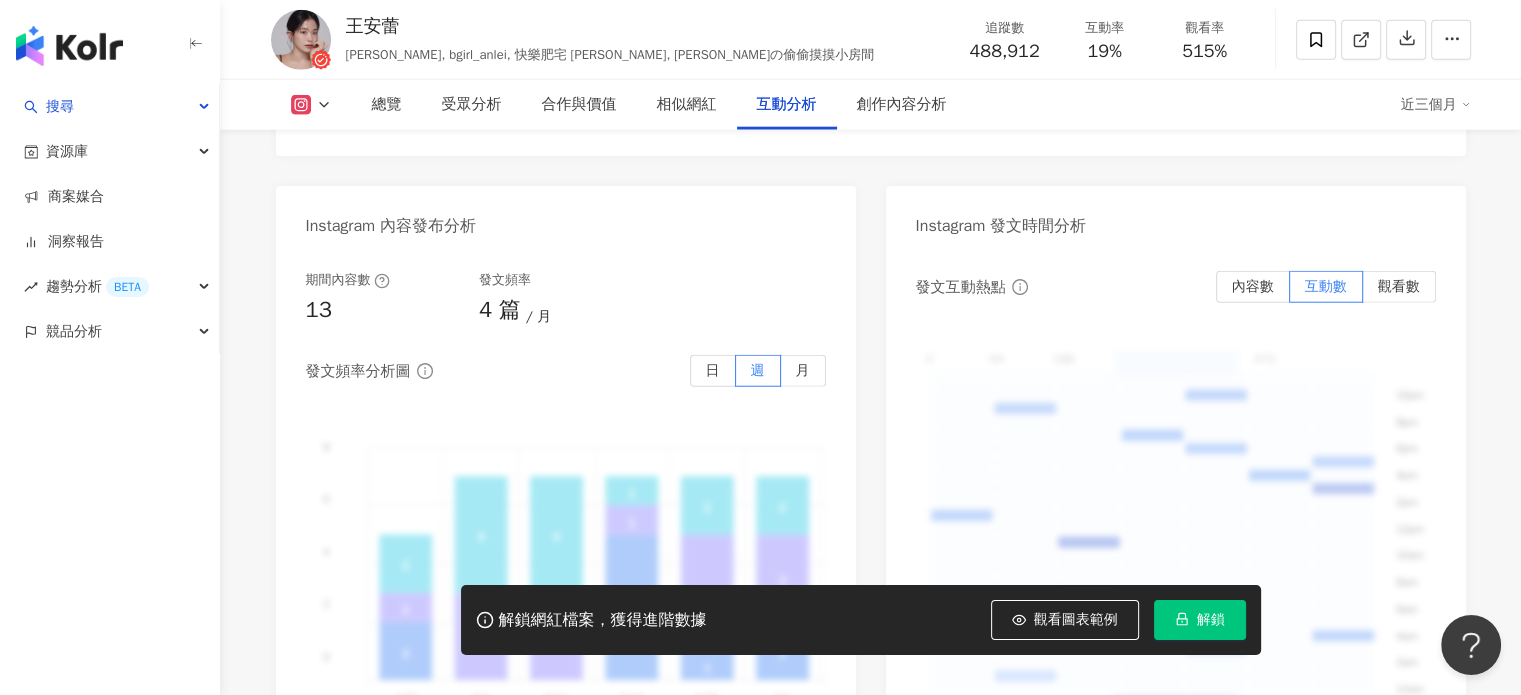 click on "總覽 受眾分析 合作與價值 相似網紅 互動分析 創作內容分析 近三個月" at bounding box center [871, 105] 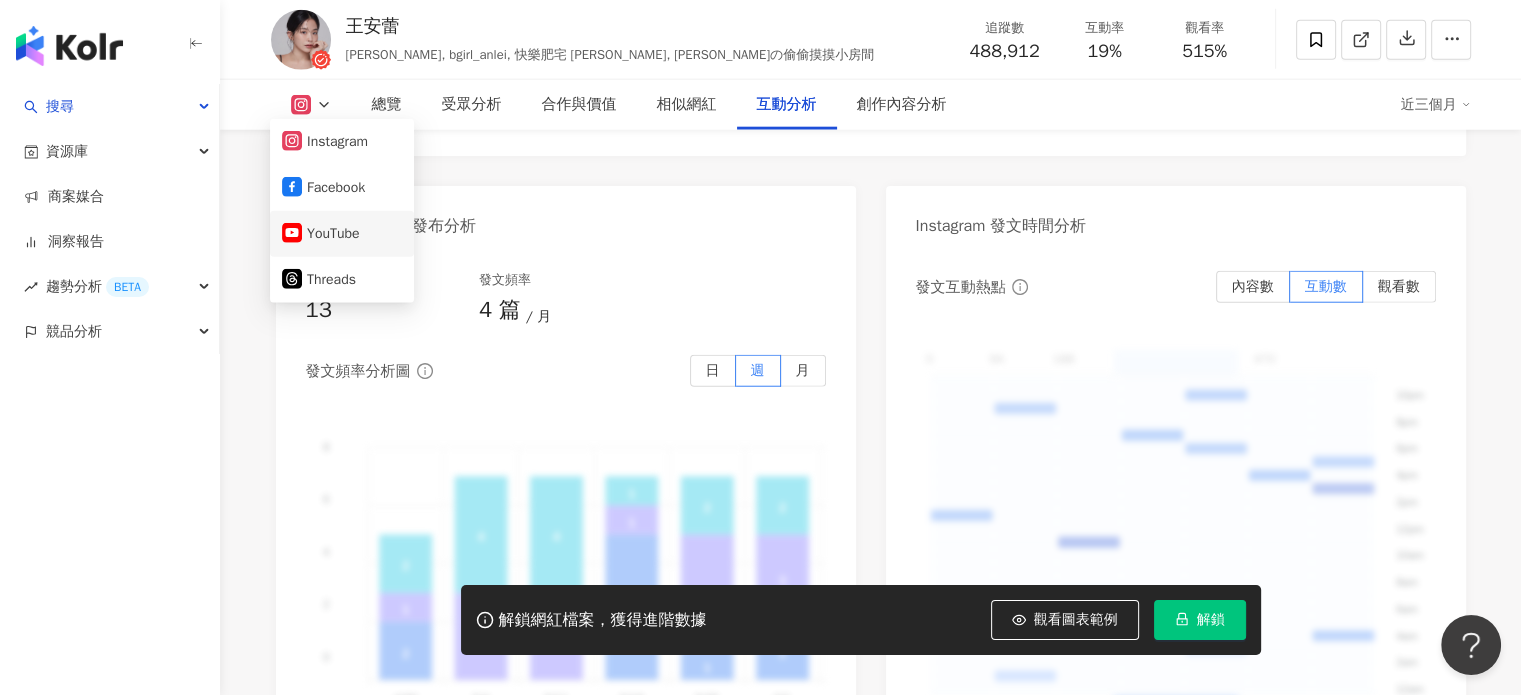 click on "YouTube" at bounding box center (342, 234) 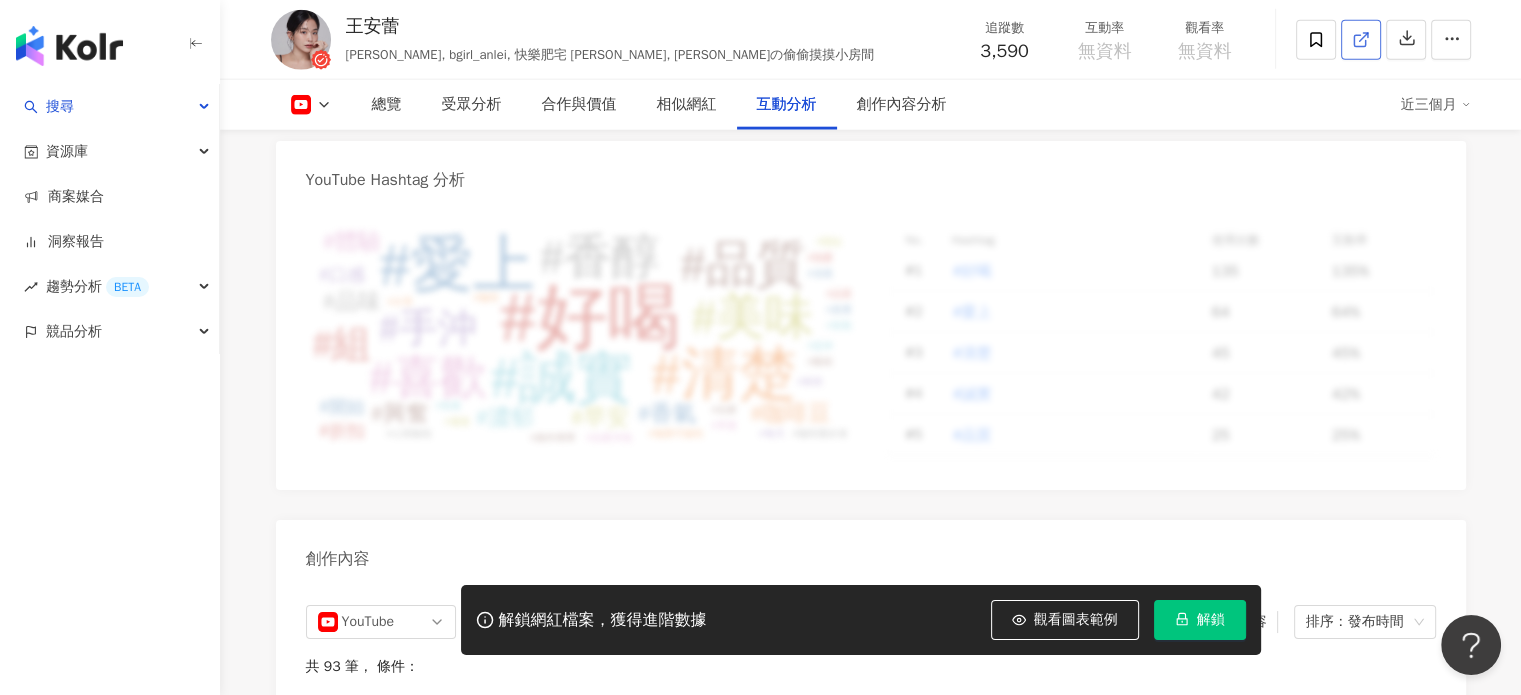 scroll, scrollTop: 4360, scrollLeft: 0, axis: vertical 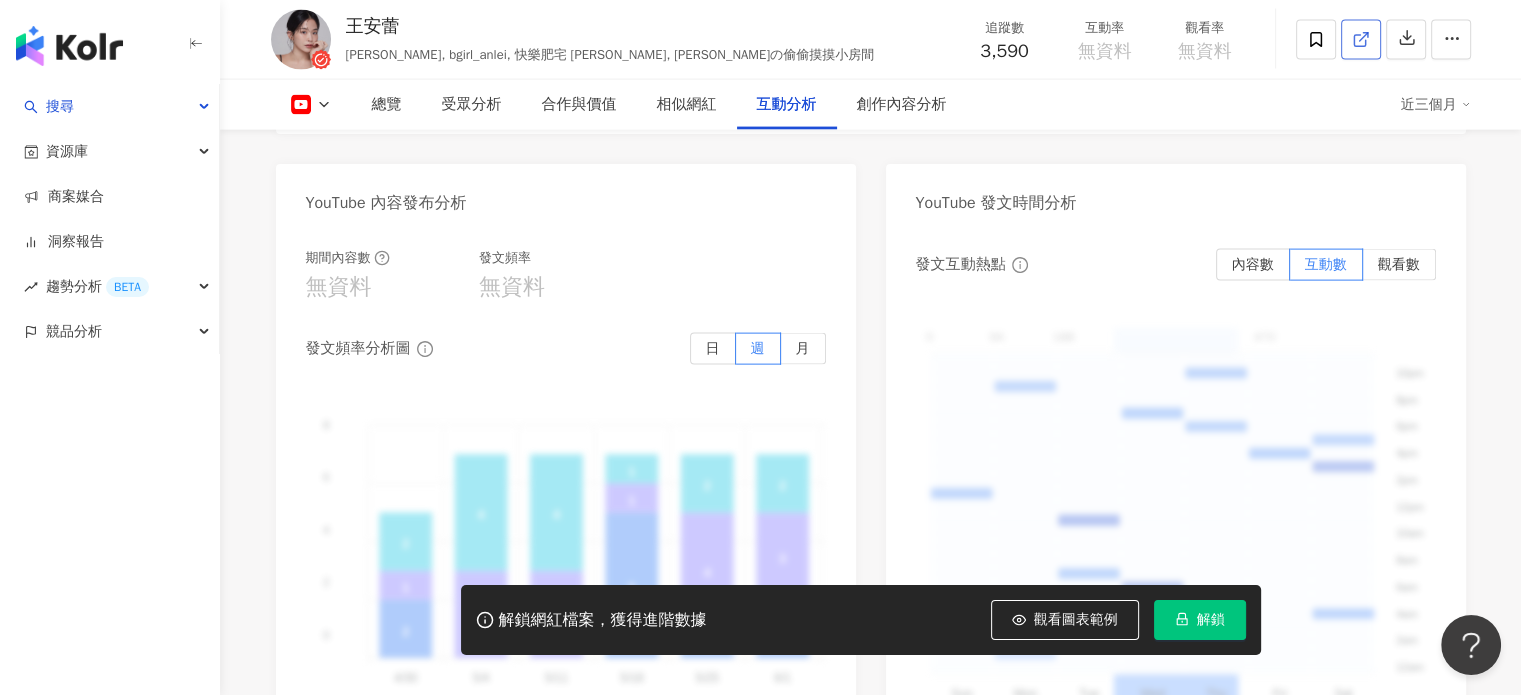 click 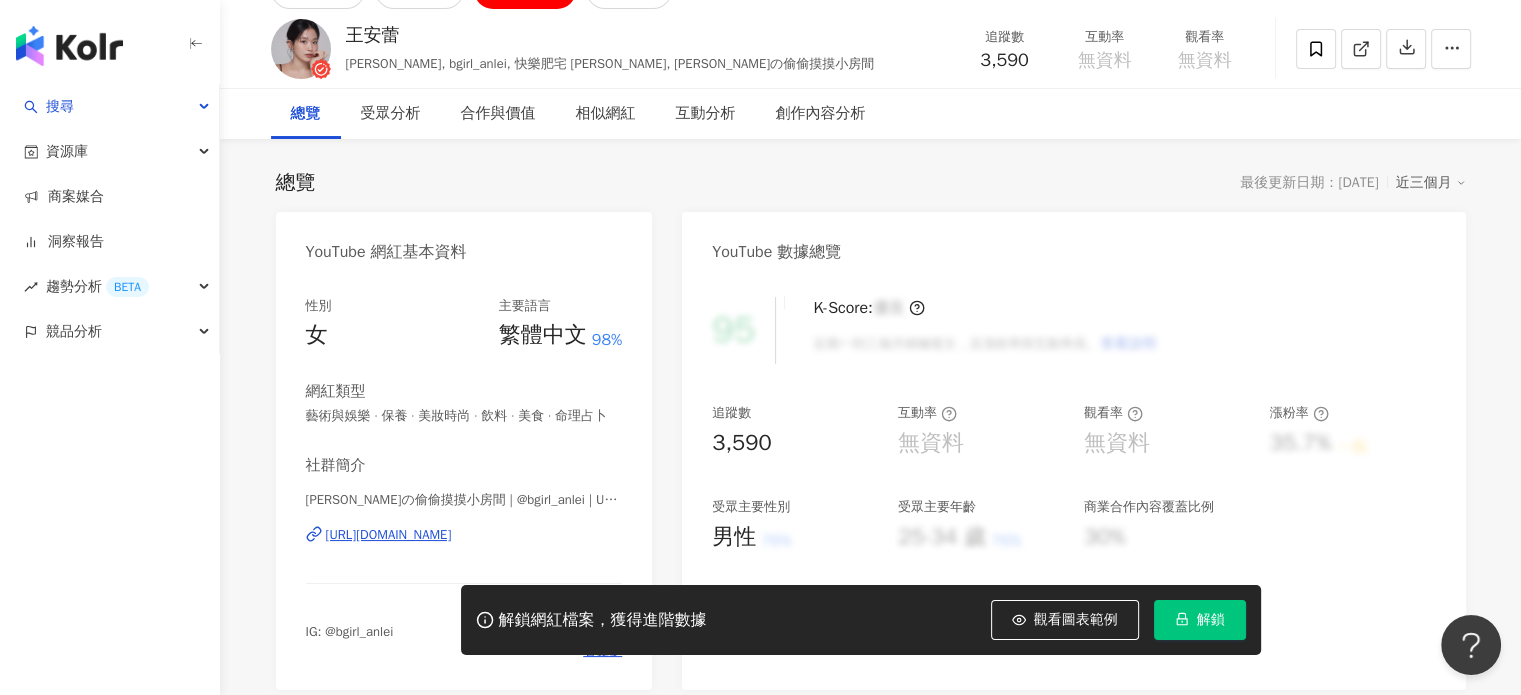 scroll, scrollTop: 72, scrollLeft: 0, axis: vertical 